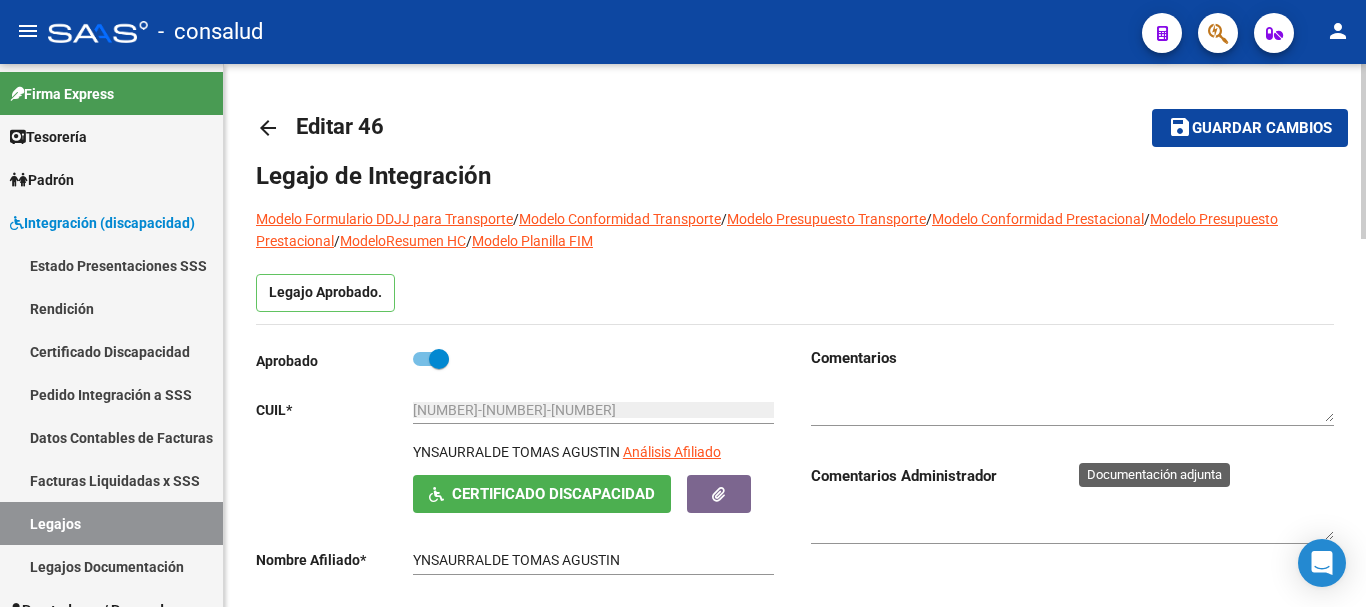scroll, scrollTop: 0, scrollLeft: 0, axis: both 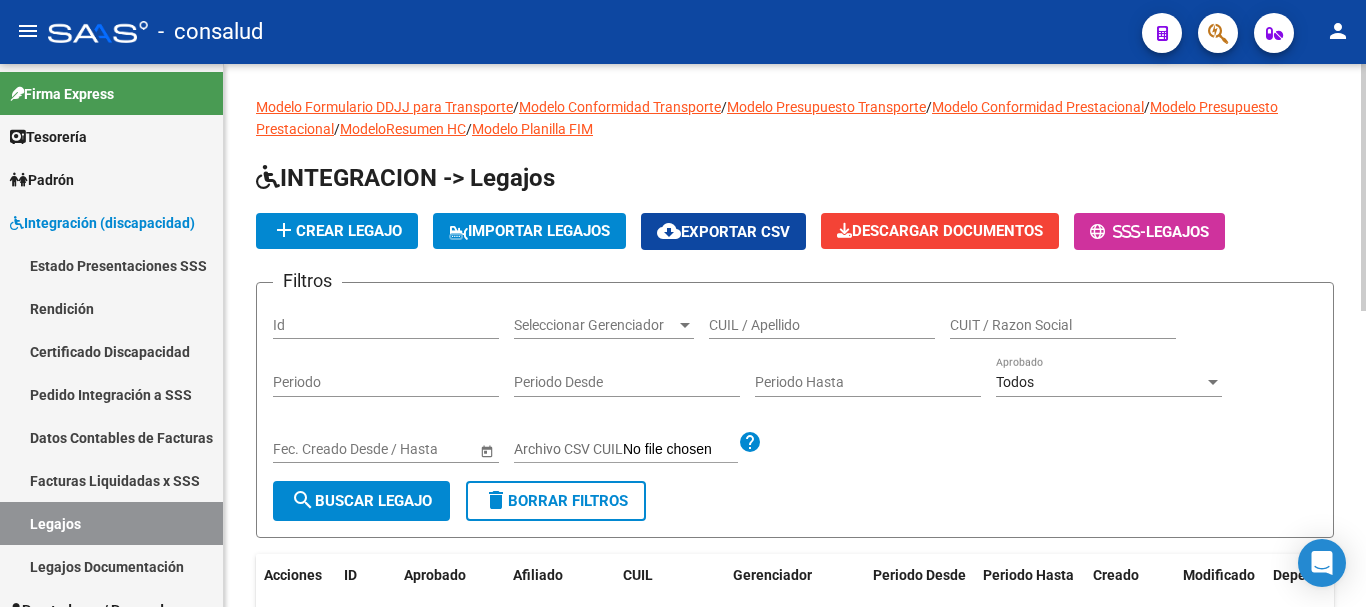 click on "CUIL / Apellido" at bounding box center (822, 325) 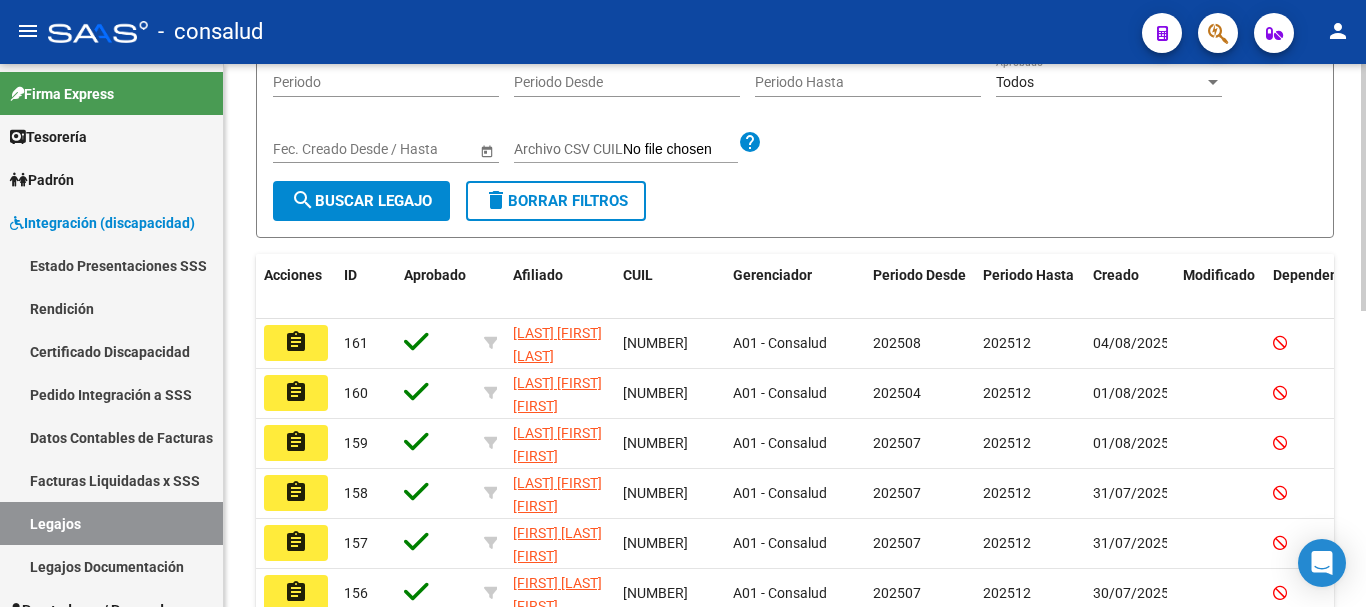 type on "[LAST]" 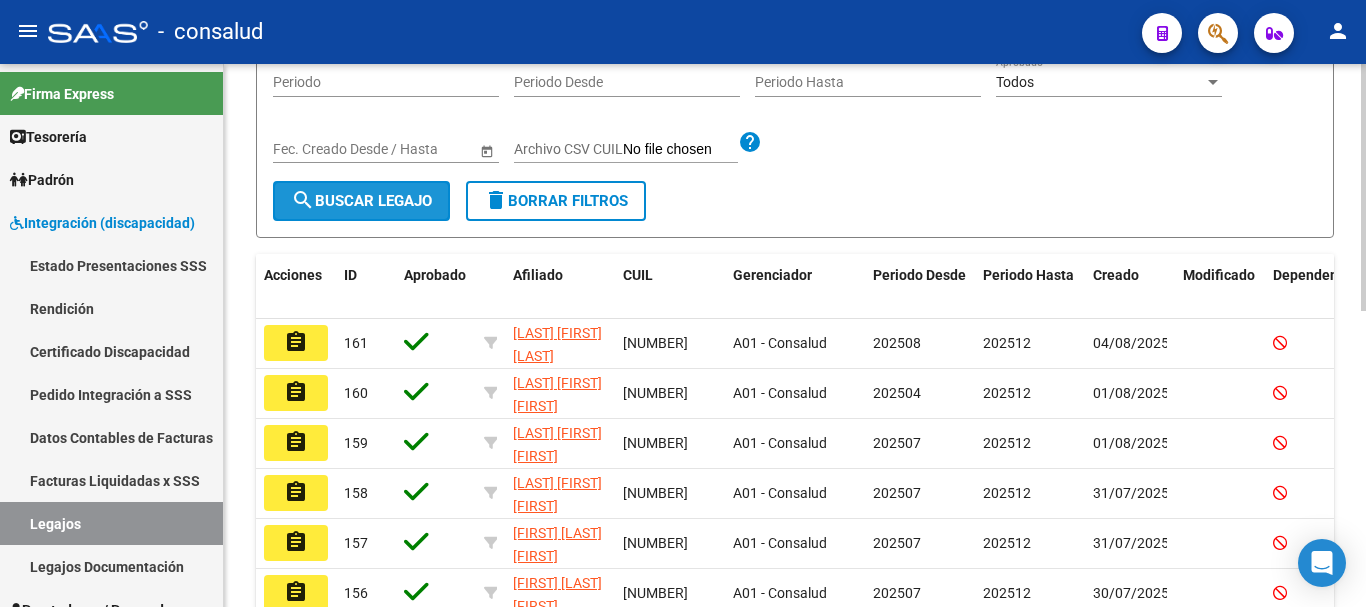 click on "search  Buscar Legajo" 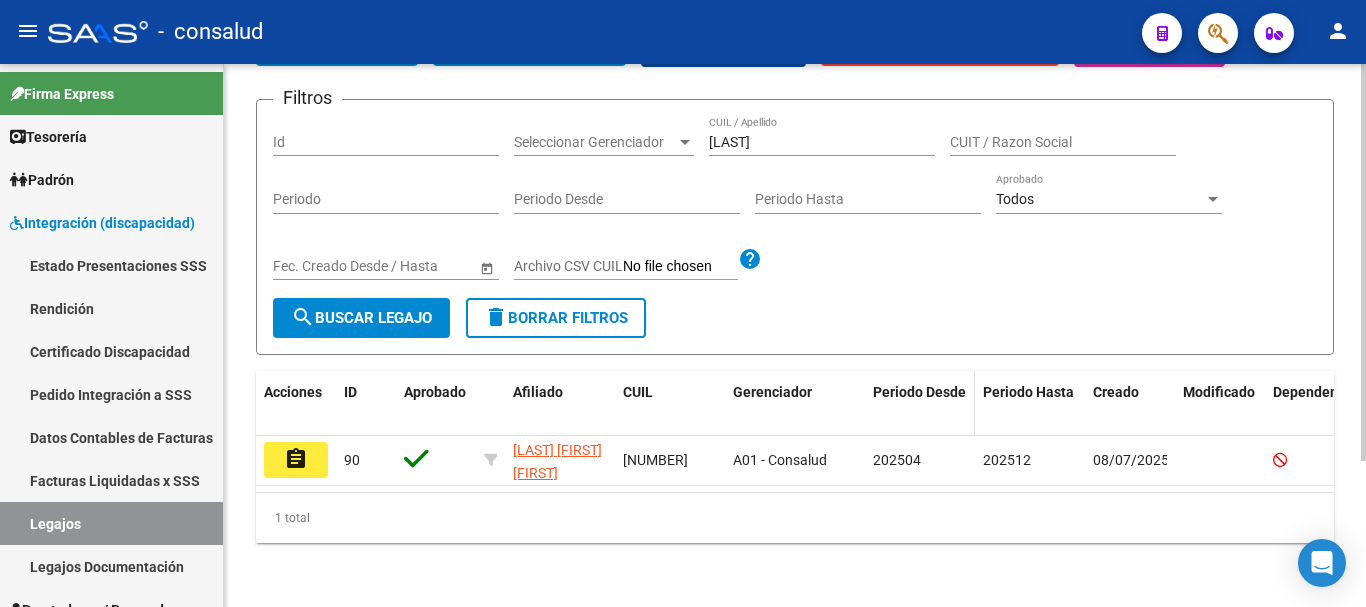 scroll, scrollTop: 200, scrollLeft: 0, axis: vertical 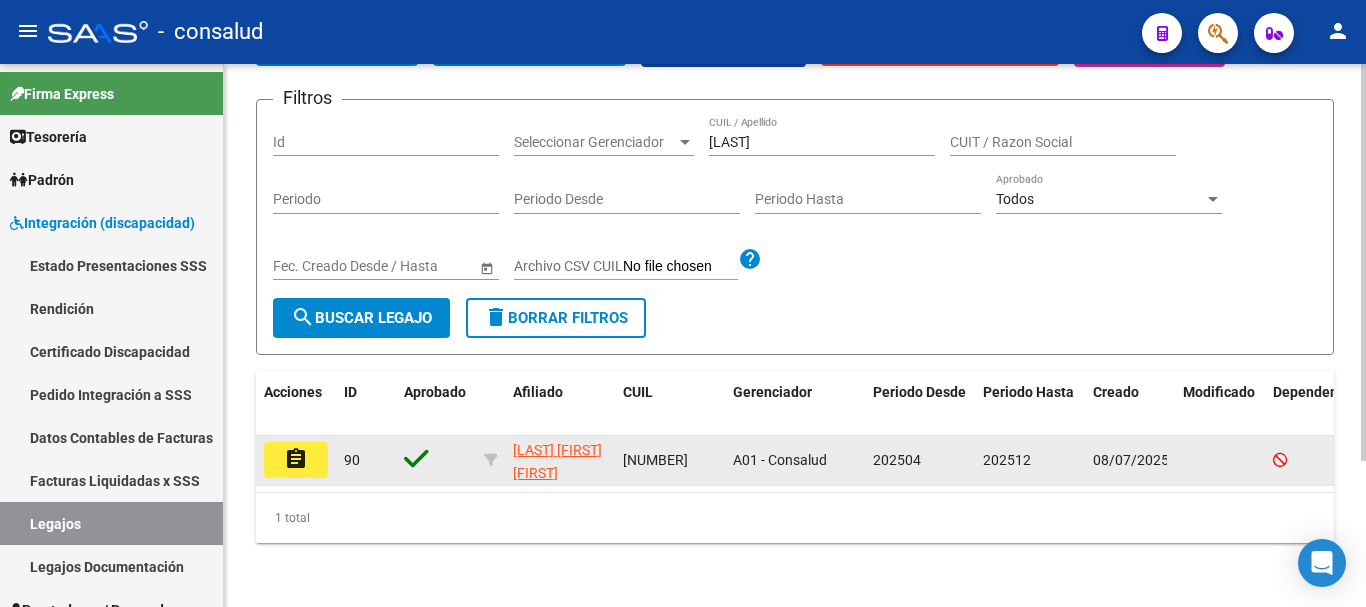 click on "assignment" 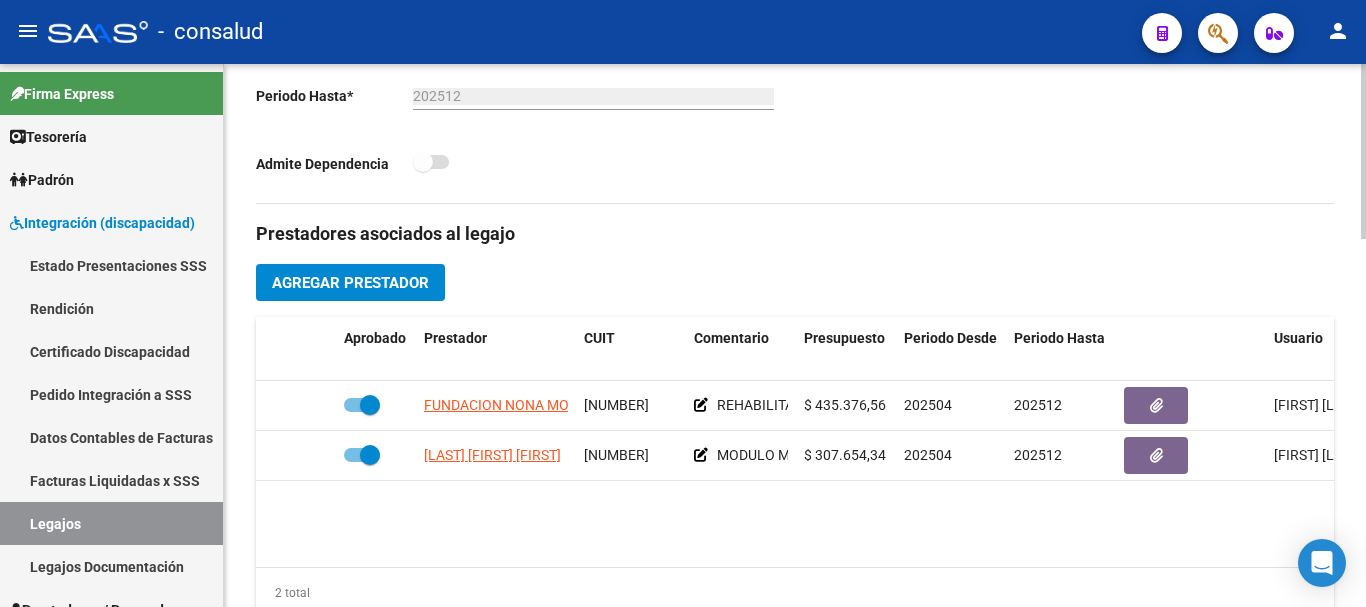 scroll, scrollTop: 600, scrollLeft: 0, axis: vertical 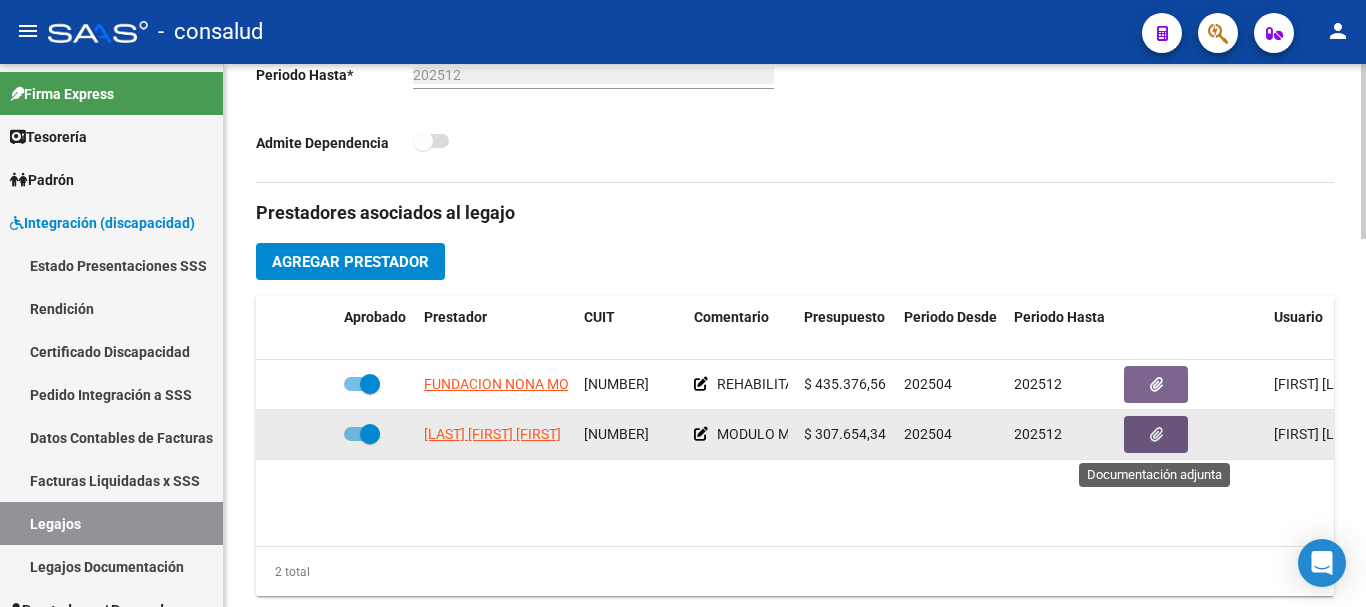 click 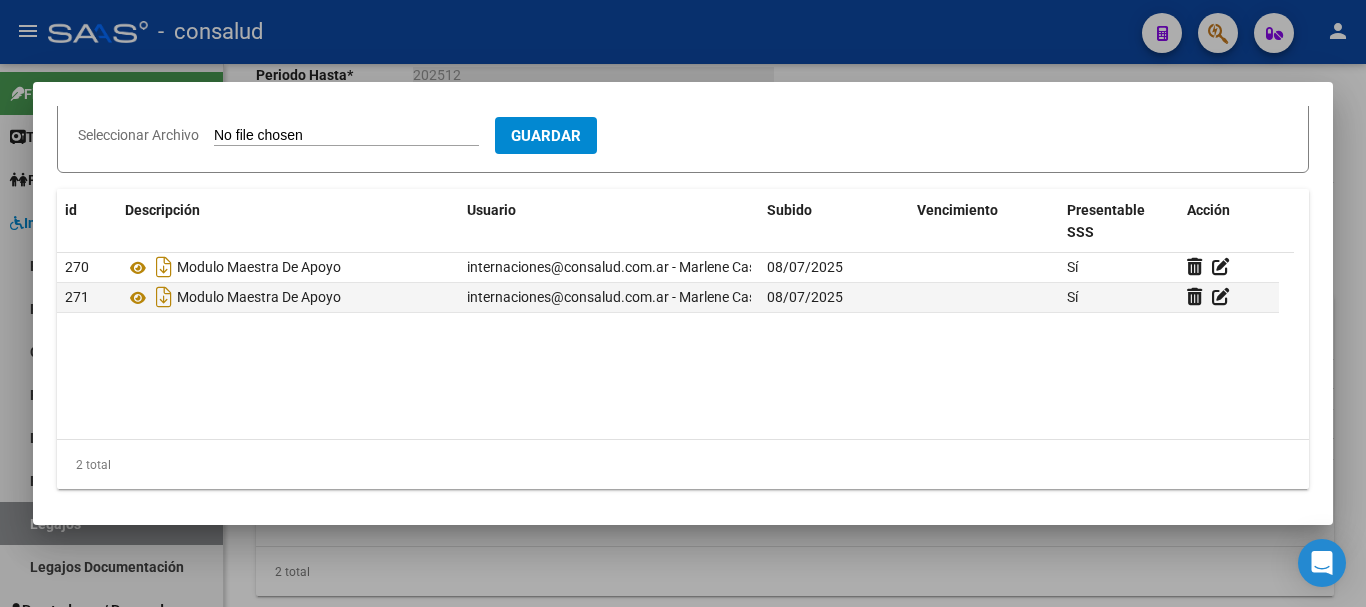 scroll, scrollTop: 244, scrollLeft: 0, axis: vertical 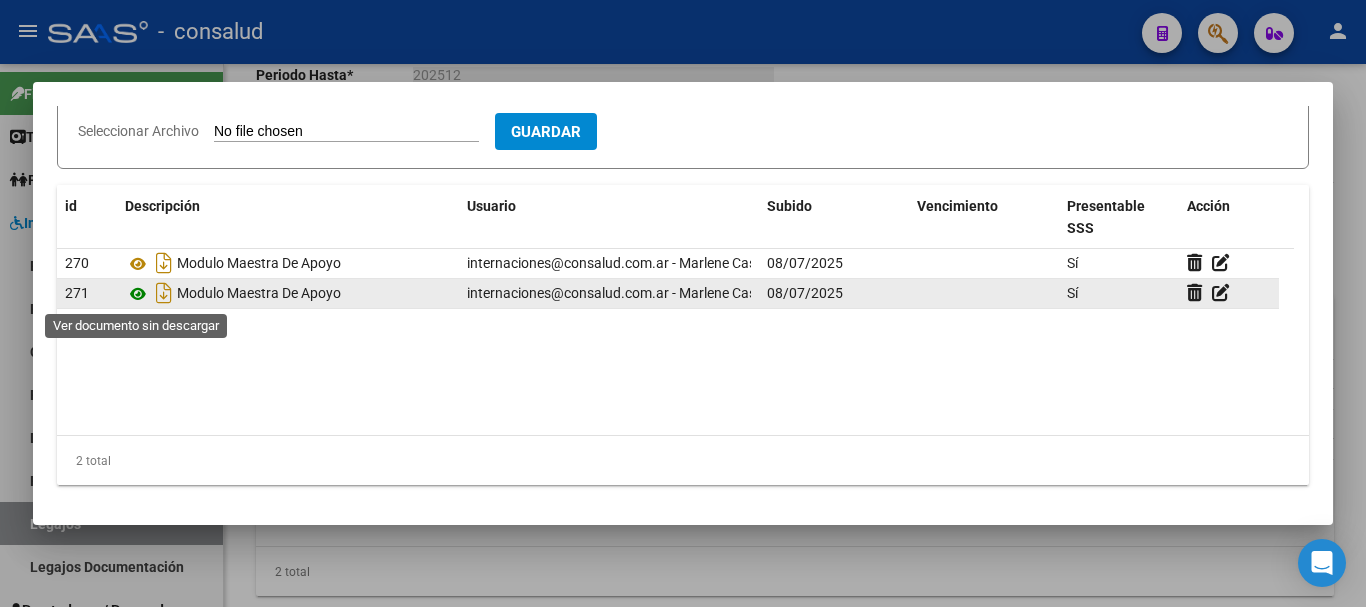 click 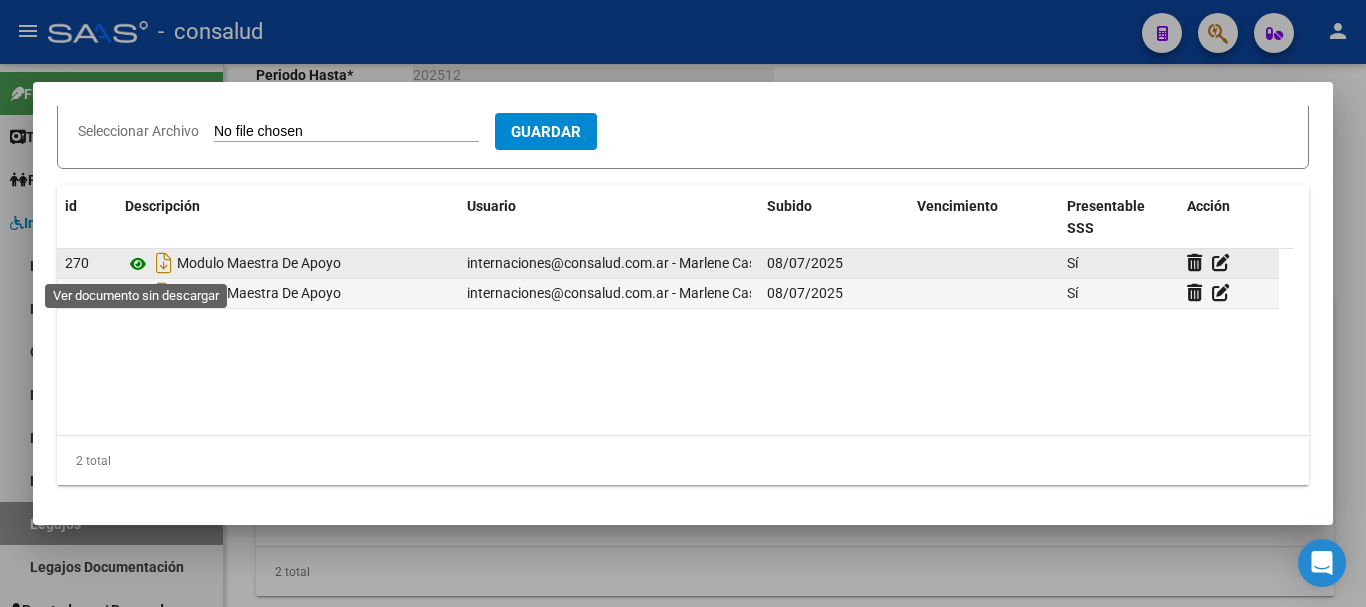 click 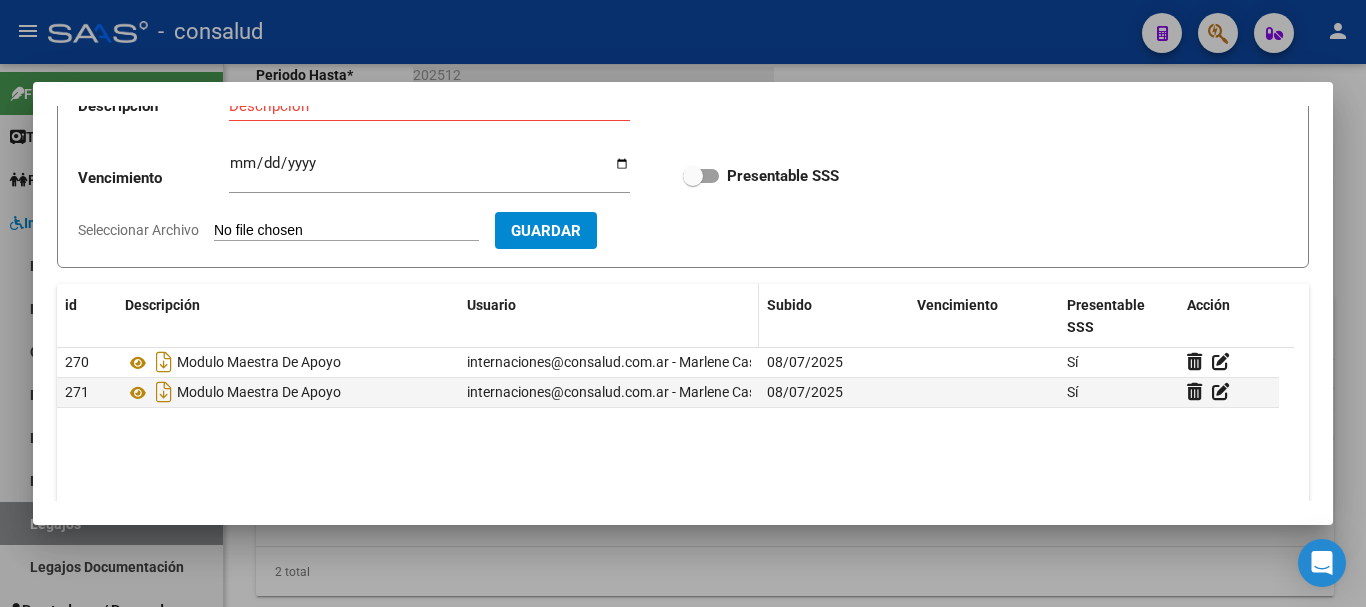scroll, scrollTop: 144, scrollLeft: 0, axis: vertical 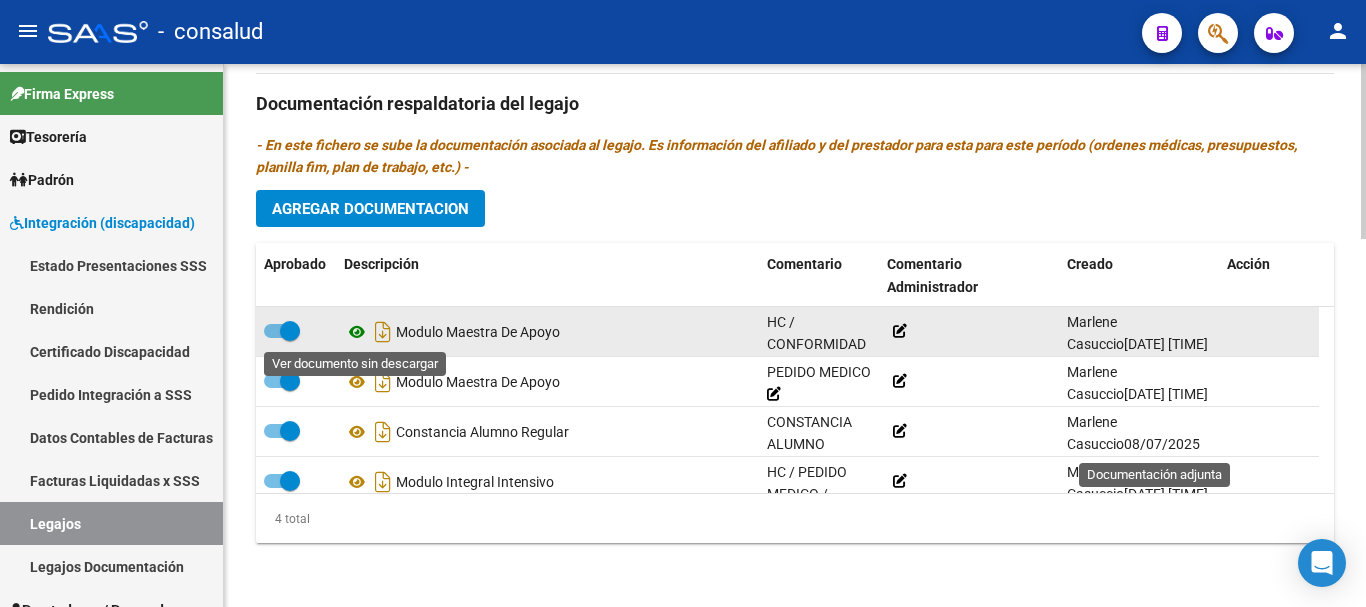 click 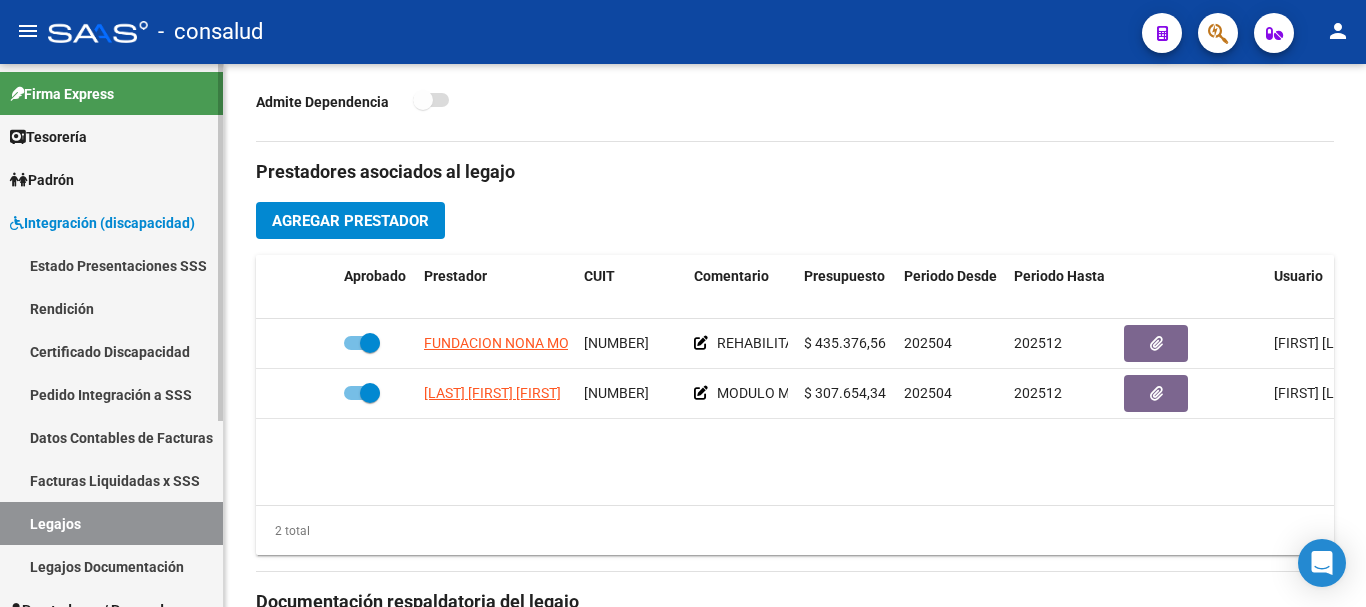 click on "Legajos" at bounding box center [111, 523] 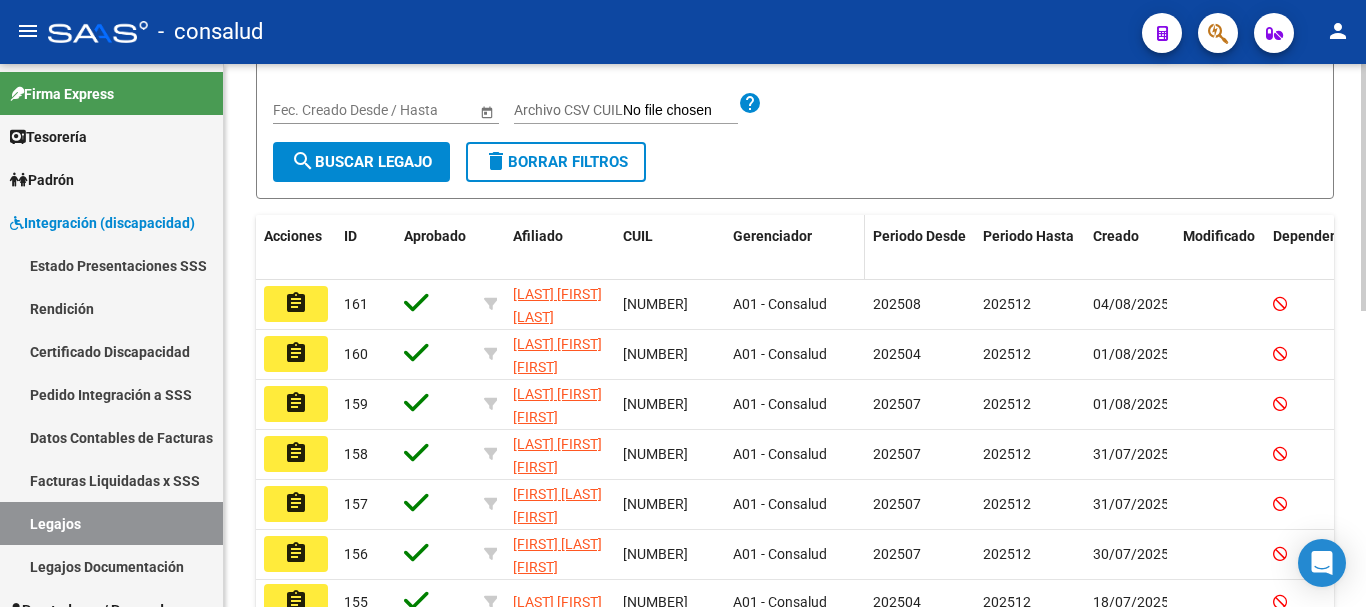 scroll, scrollTop: 0, scrollLeft: 0, axis: both 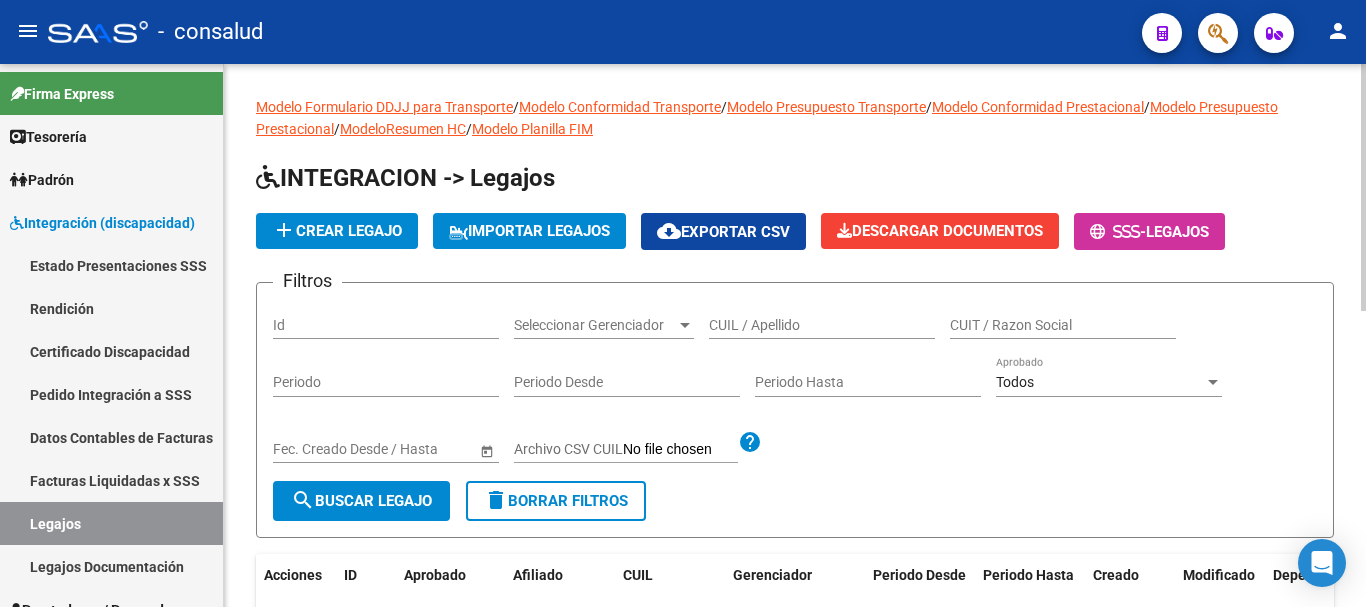 click on "CUIL / Apellido" at bounding box center (822, 325) 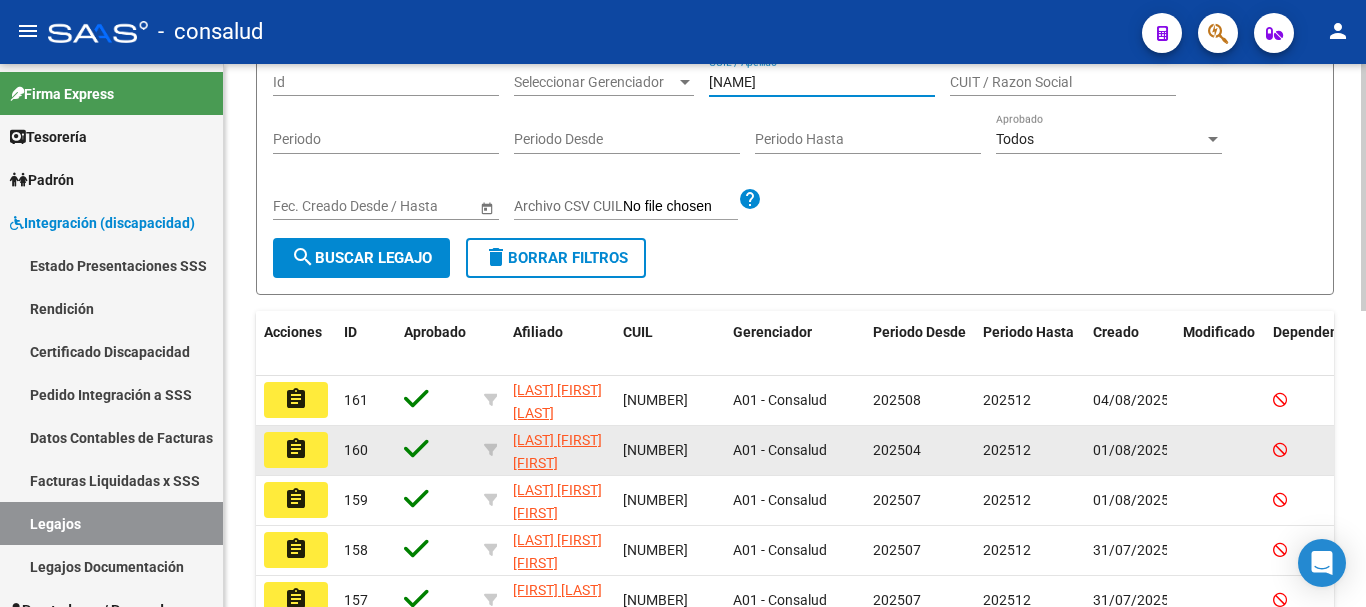 scroll, scrollTop: 400, scrollLeft: 0, axis: vertical 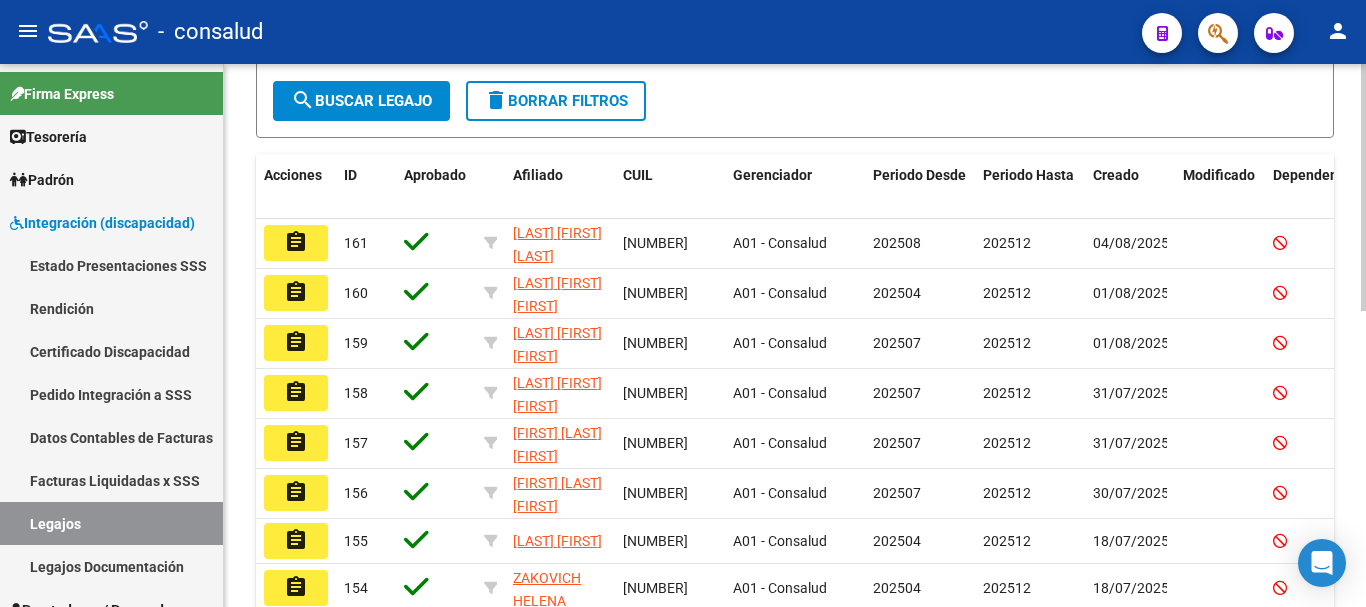 type on "[NAME]" 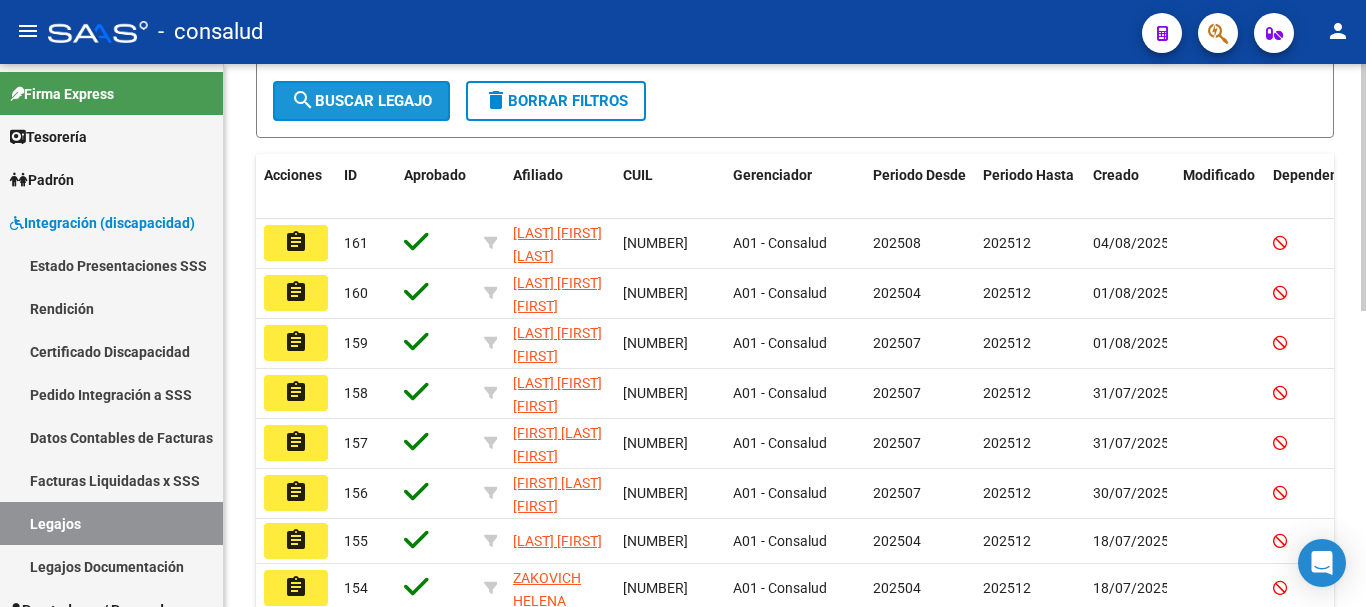 click on "search  Buscar Legajo" 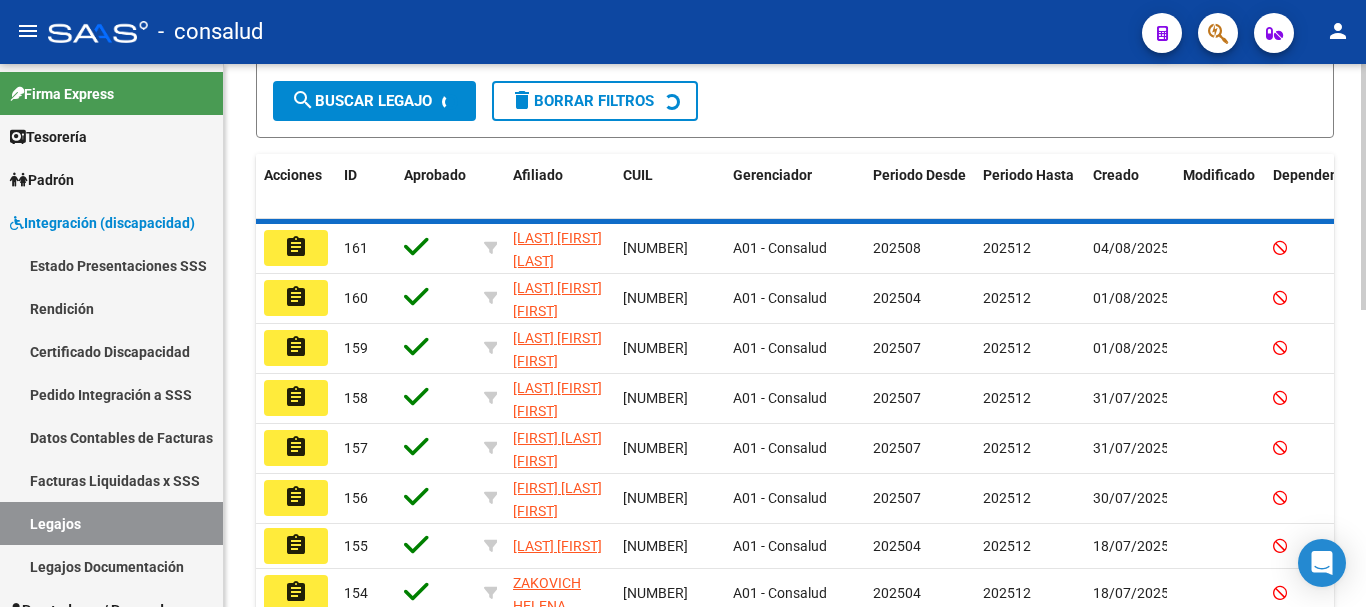 scroll, scrollTop: 200, scrollLeft: 0, axis: vertical 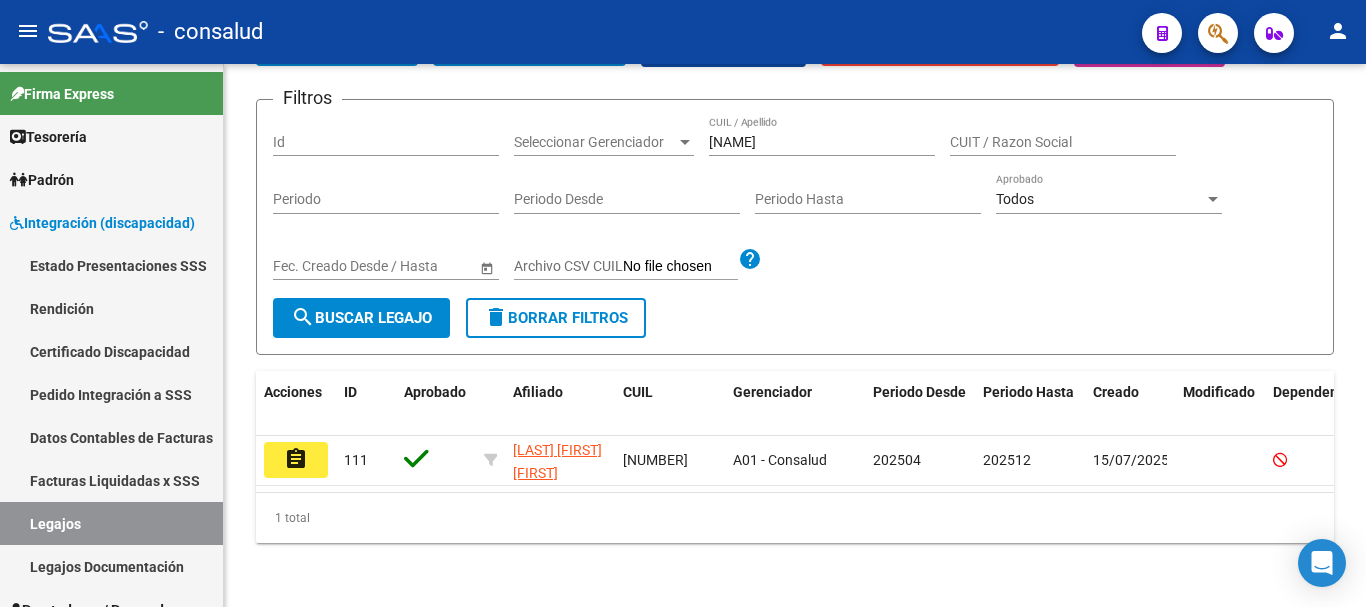 click on "assignment" 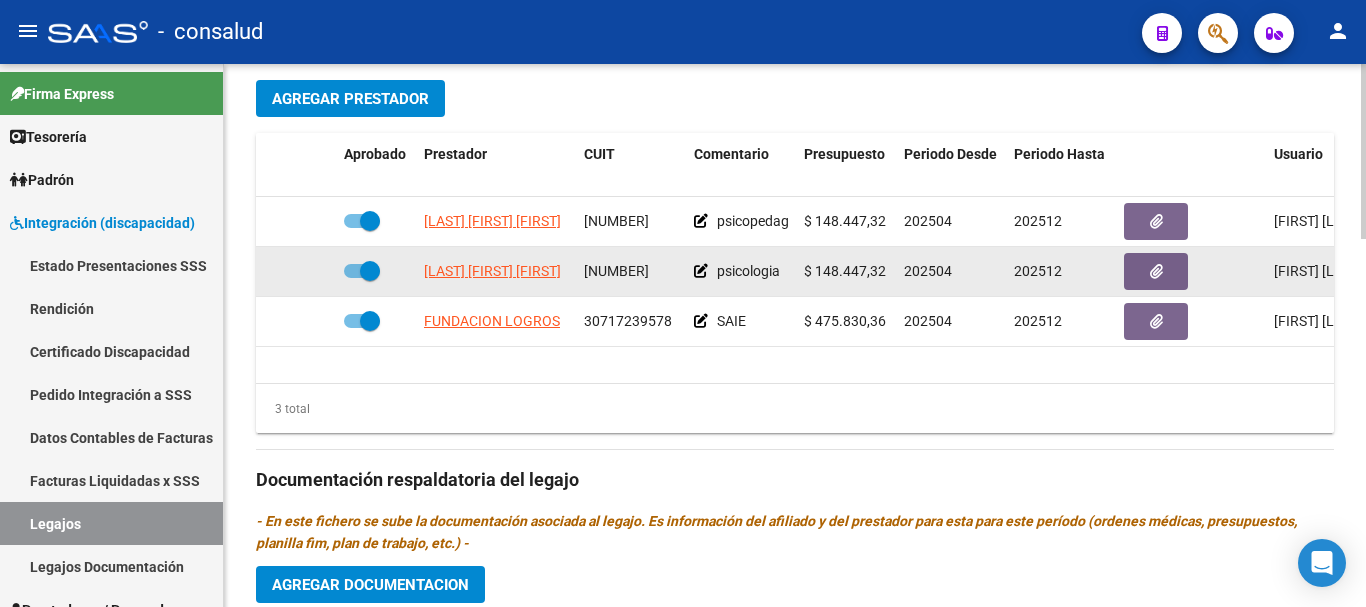 scroll, scrollTop: 700, scrollLeft: 0, axis: vertical 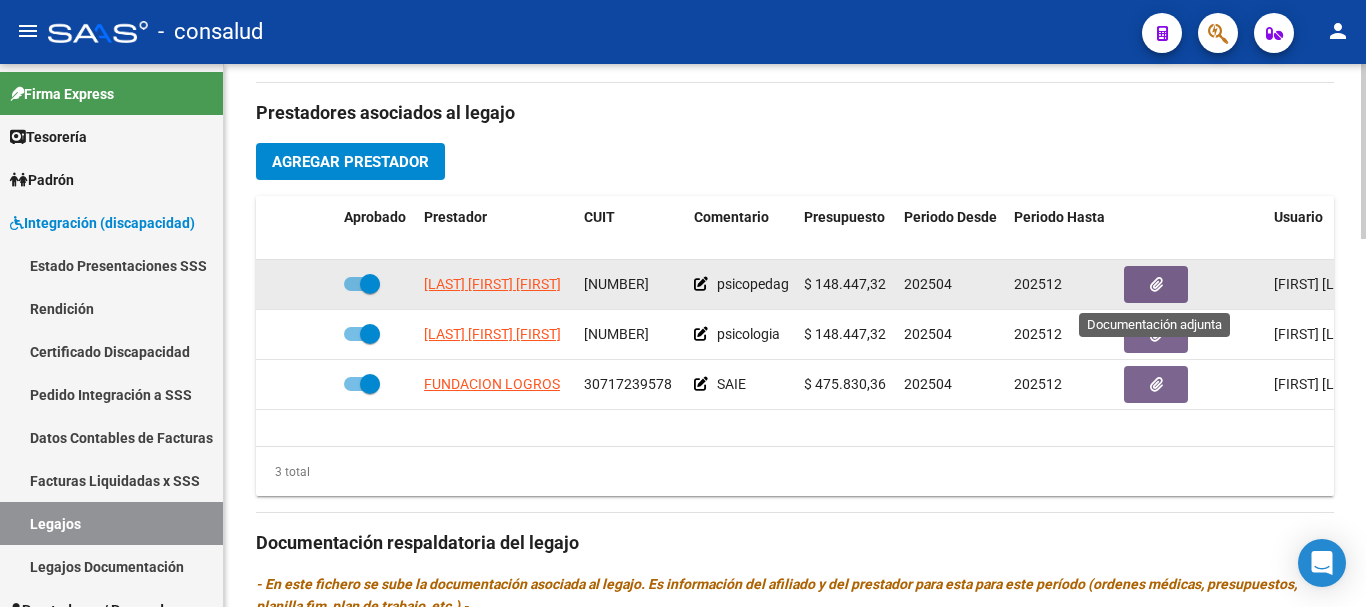 click 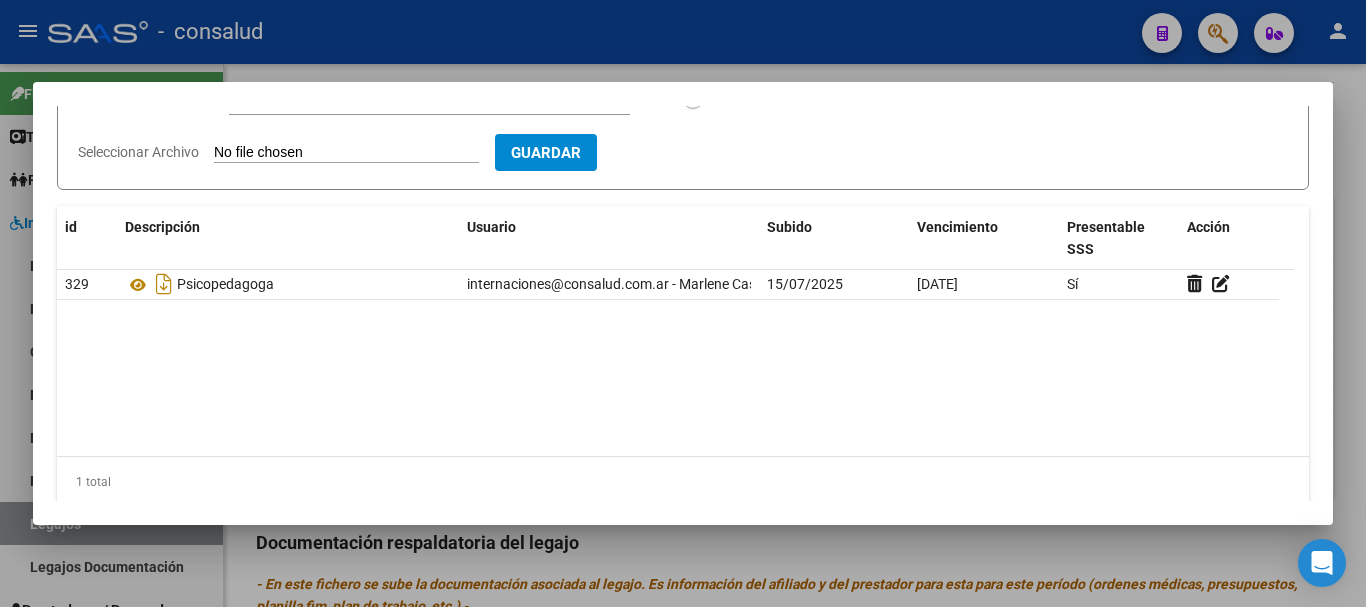 scroll, scrollTop: 244, scrollLeft: 0, axis: vertical 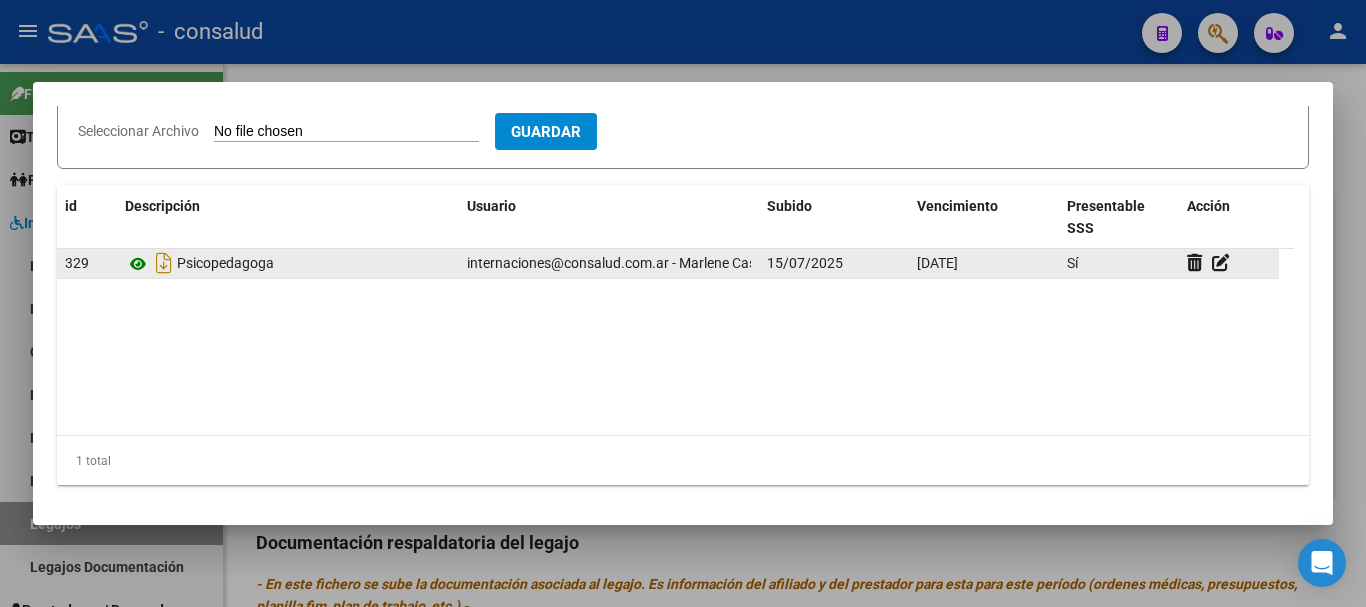 click on "Psicopedagoga" 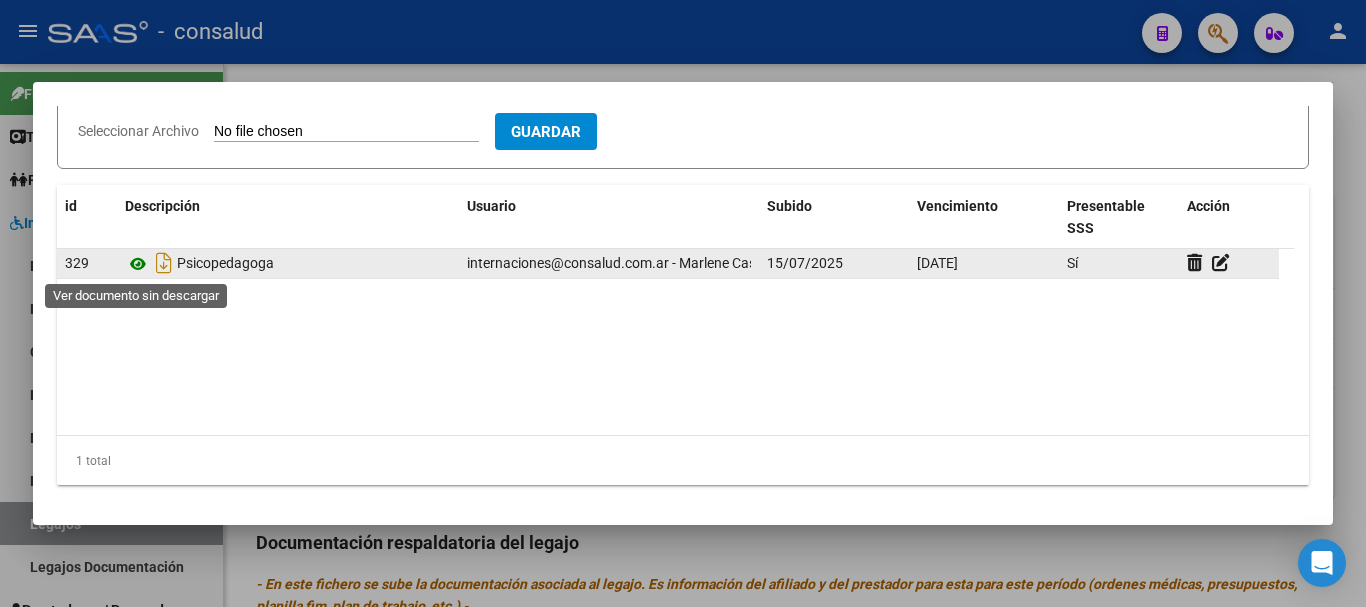 click 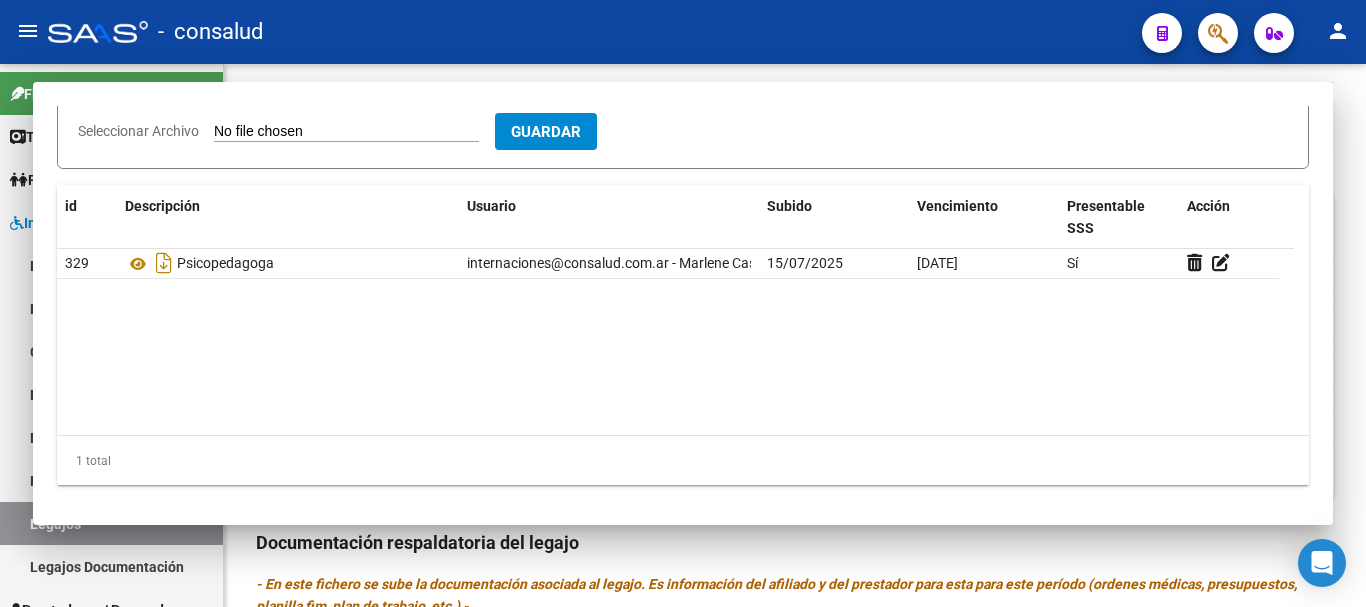type 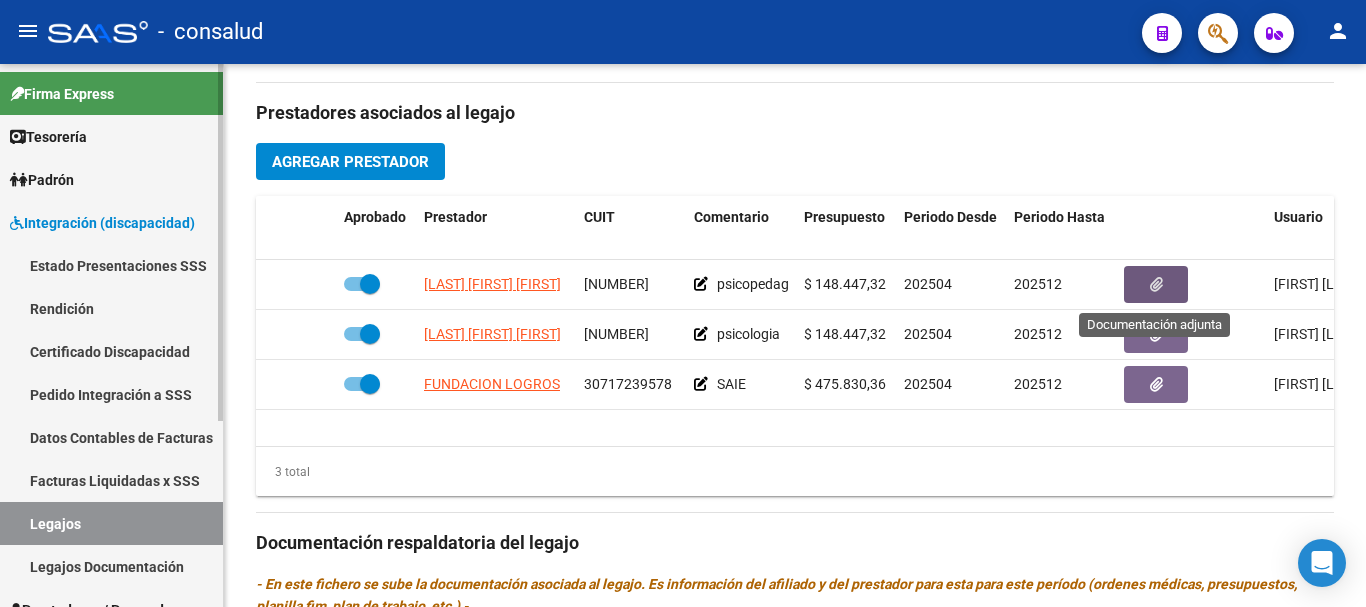 click on "Integración (discapacidad)" at bounding box center (102, 223) 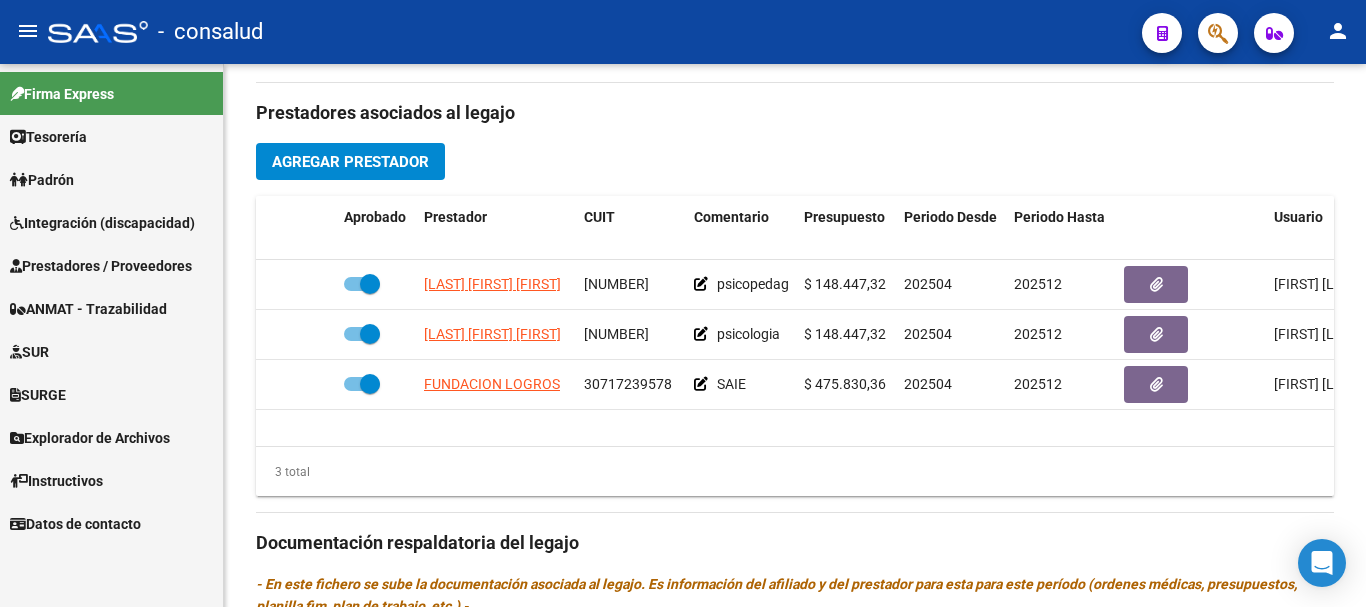 click on "Prestadores / Proveedores" at bounding box center [111, 265] 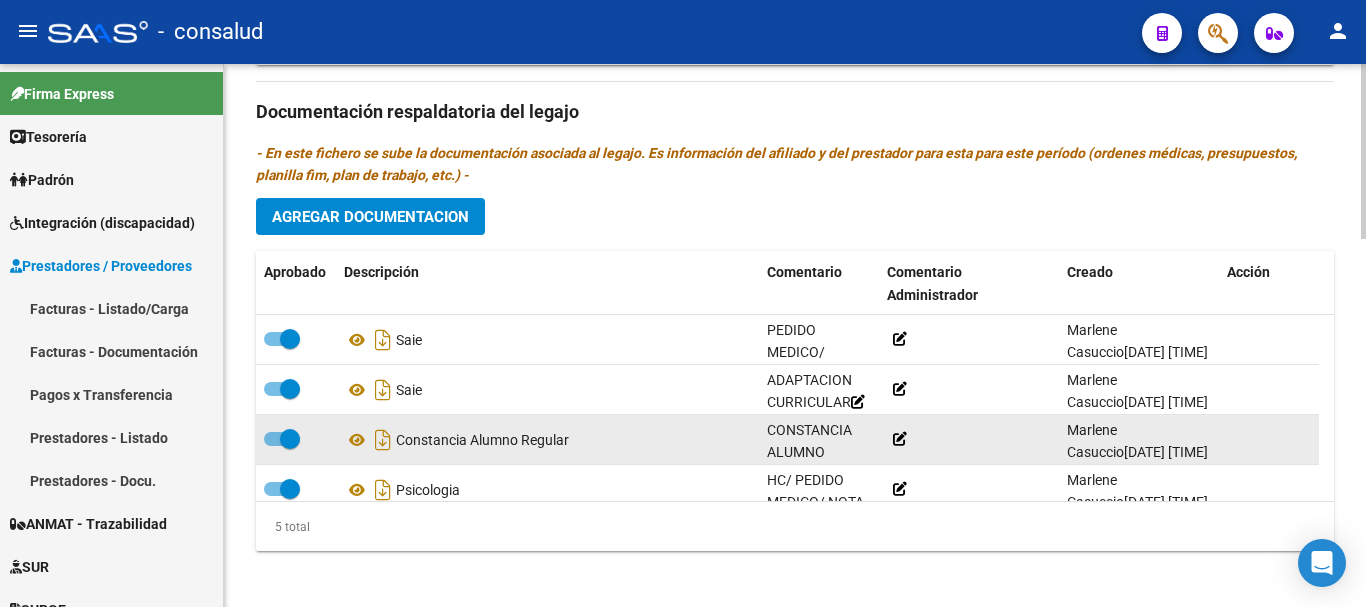 scroll, scrollTop: 1141, scrollLeft: 0, axis: vertical 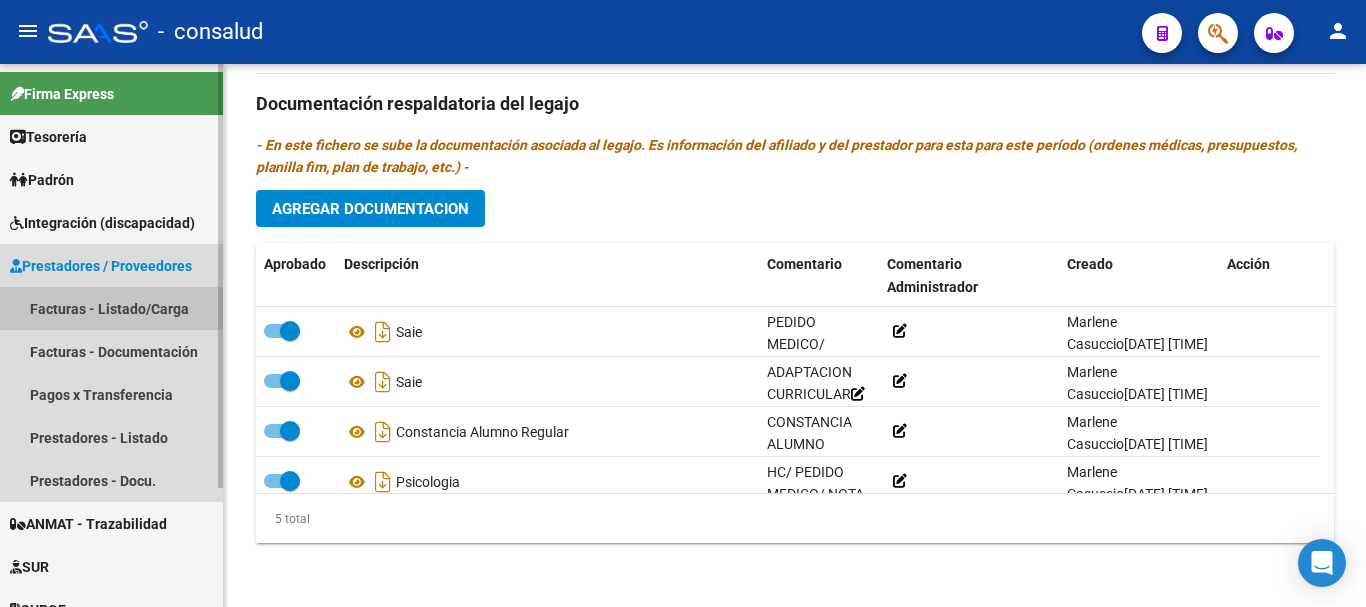 click on "Facturas - Listado/Carga" at bounding box center (111, 308) 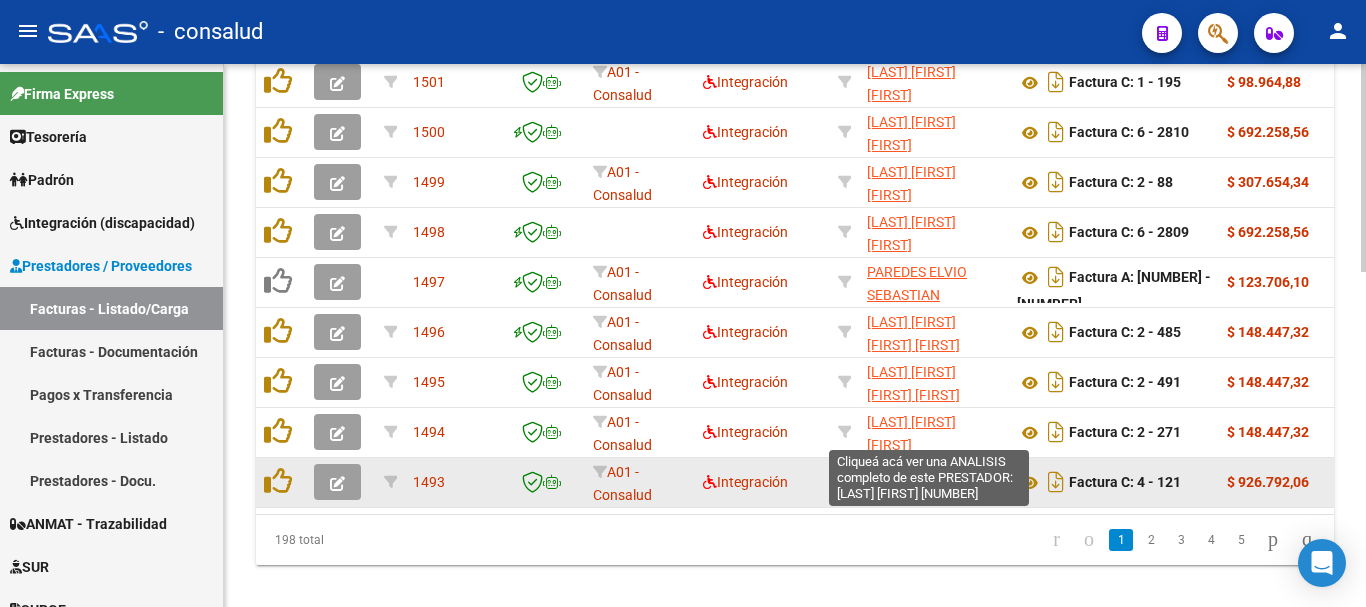 scroll, scrollTop: 877, scrollLeft: 0, axis: vertical 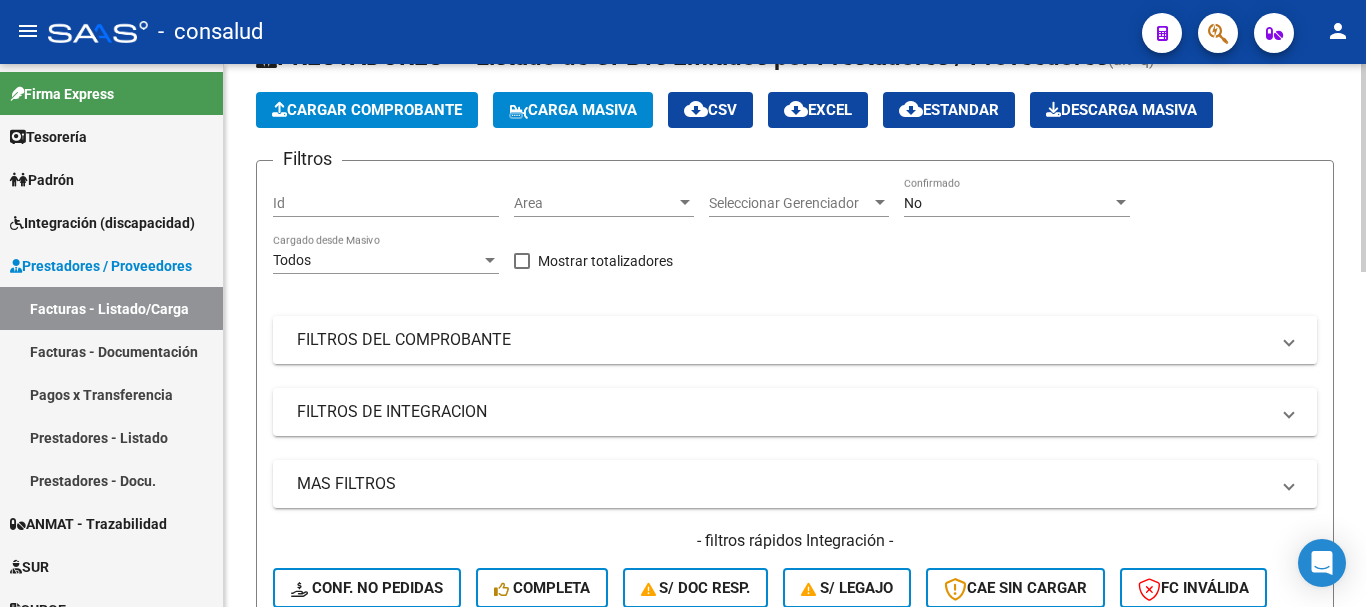 click on "FILTROS DEL COMPROBANTE" at bounding box center [795, 340] 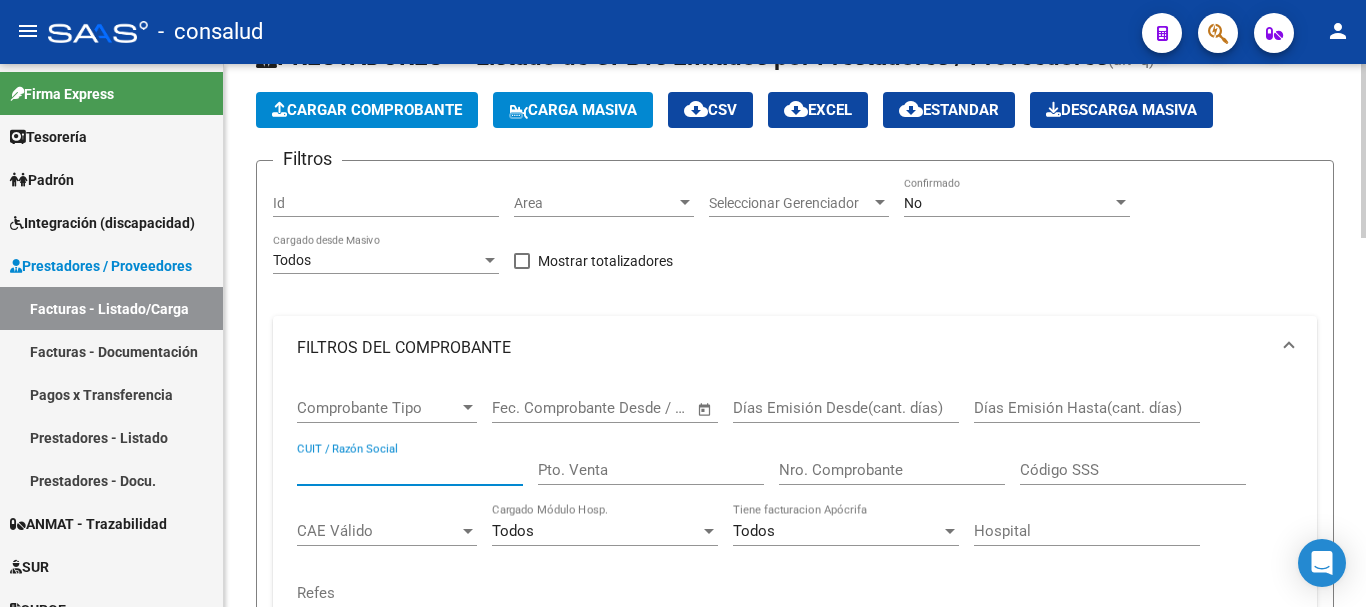 paste on "[NUMBER]" 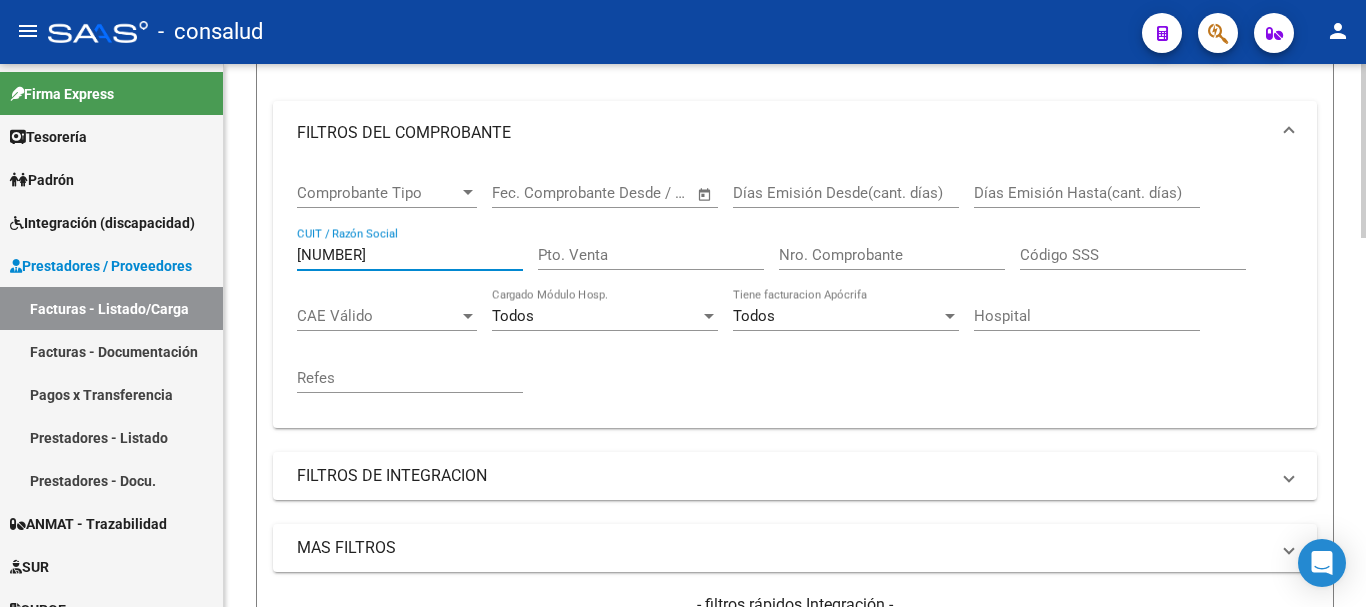 scroll, scrollTop: 577, scrollLeft: 0, axis: vertical 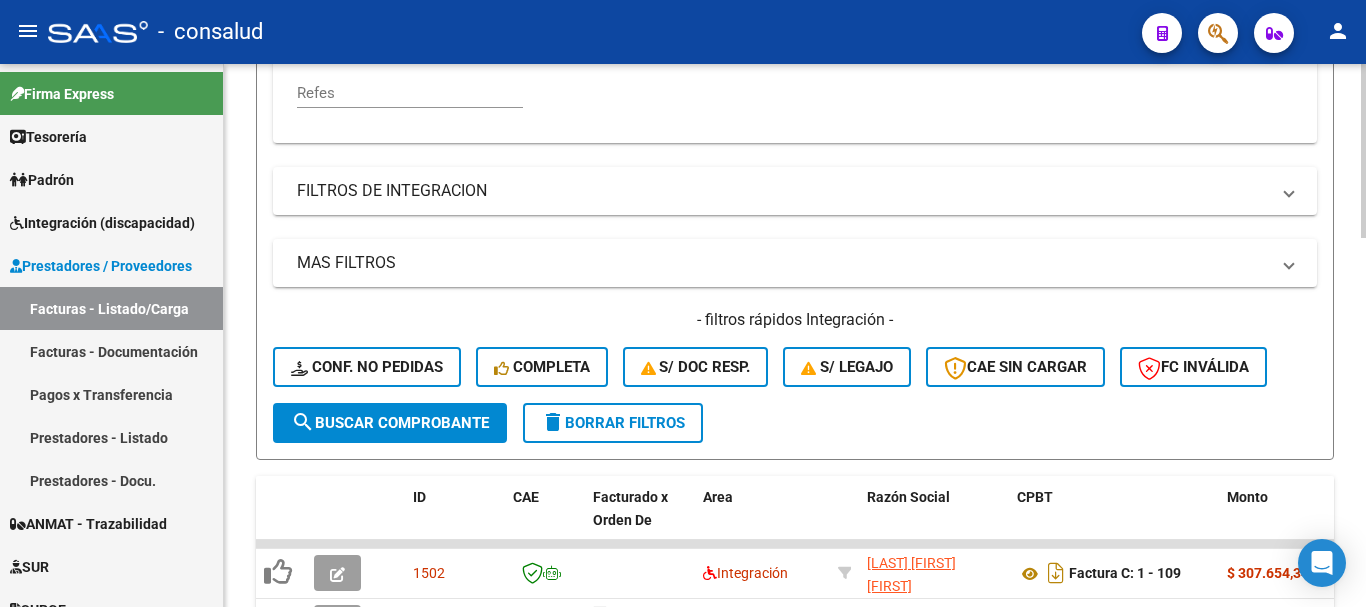 type on "[NUMBER]" 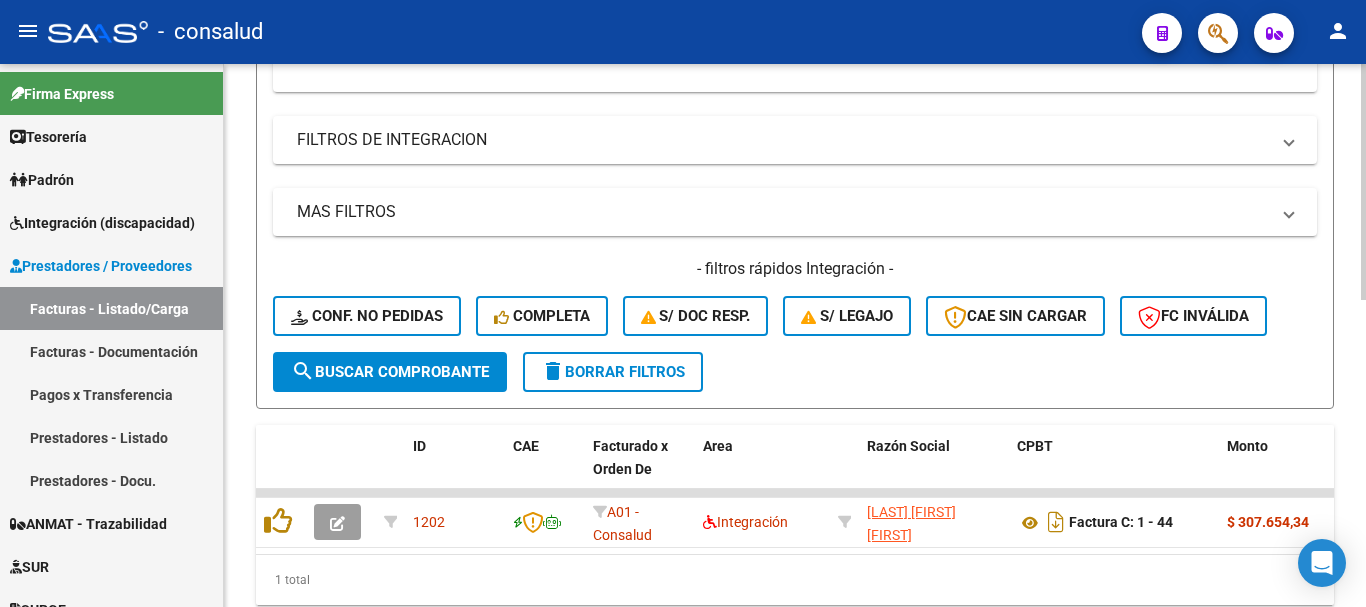 scroll, scrollTop: 706, scrollLeft: 0, axis: vertical 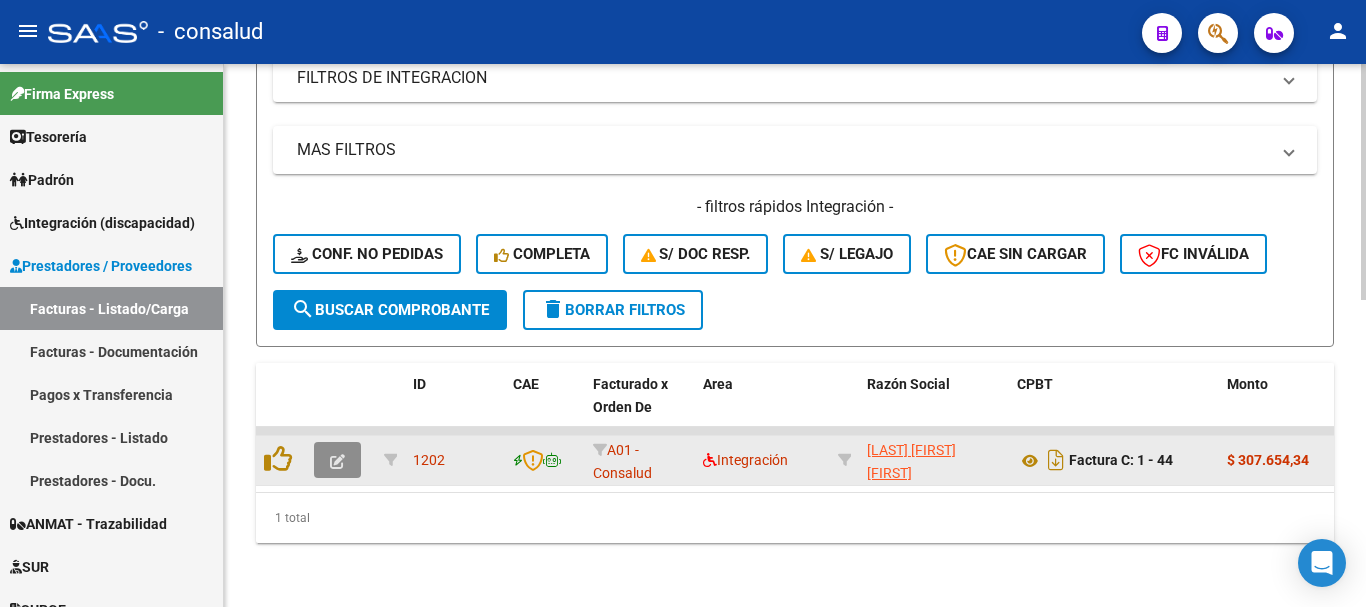 click 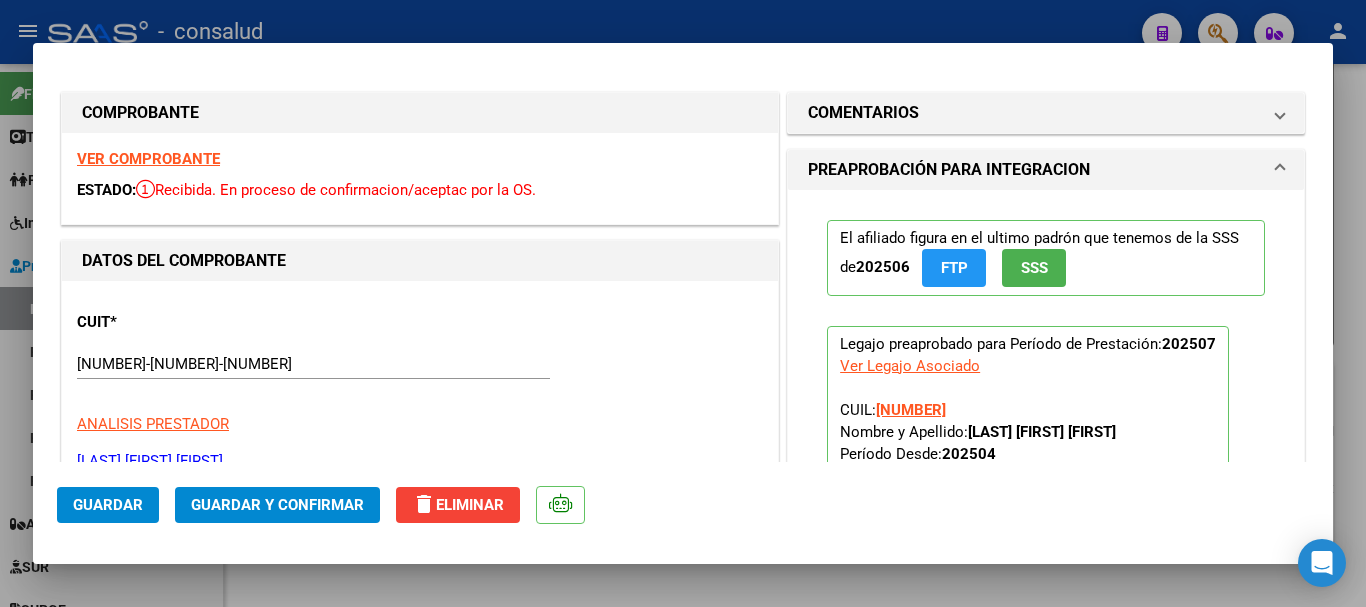 scroll, scrollTop: 0, scrollLeft: 0, axis: both 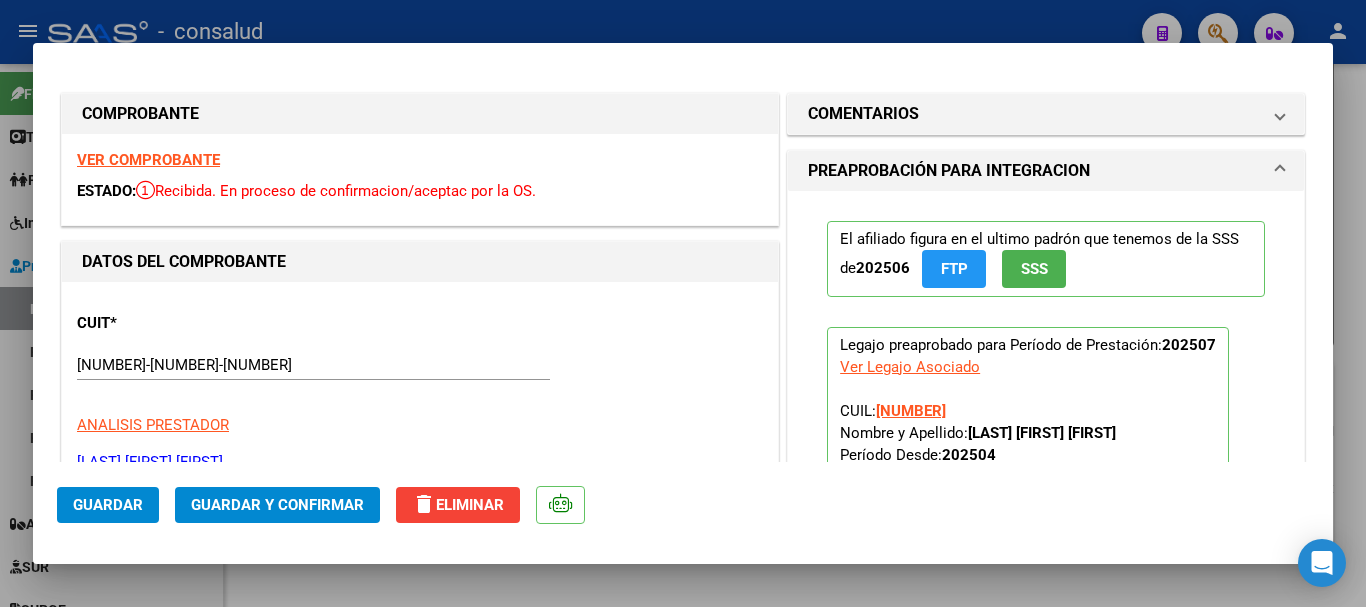 click on "VER COMPROBANTE" at bounding box center [148, 160] 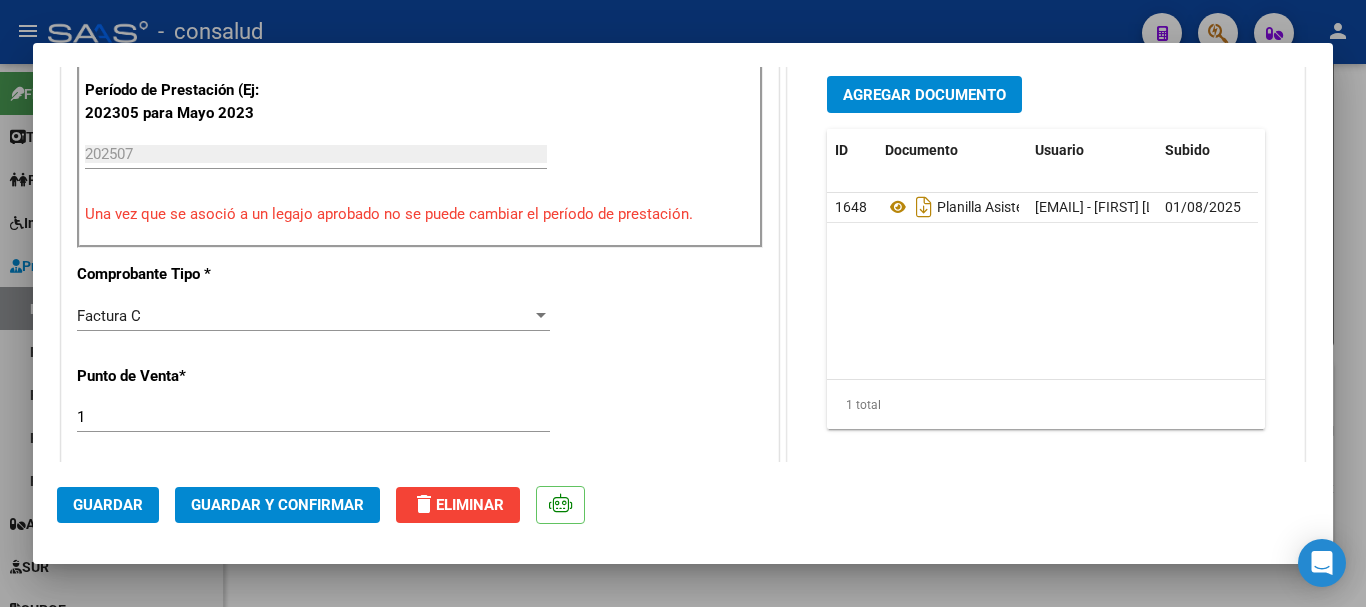 scroll, scrollTop: 600, scrollLeft: 0, axis: vertical 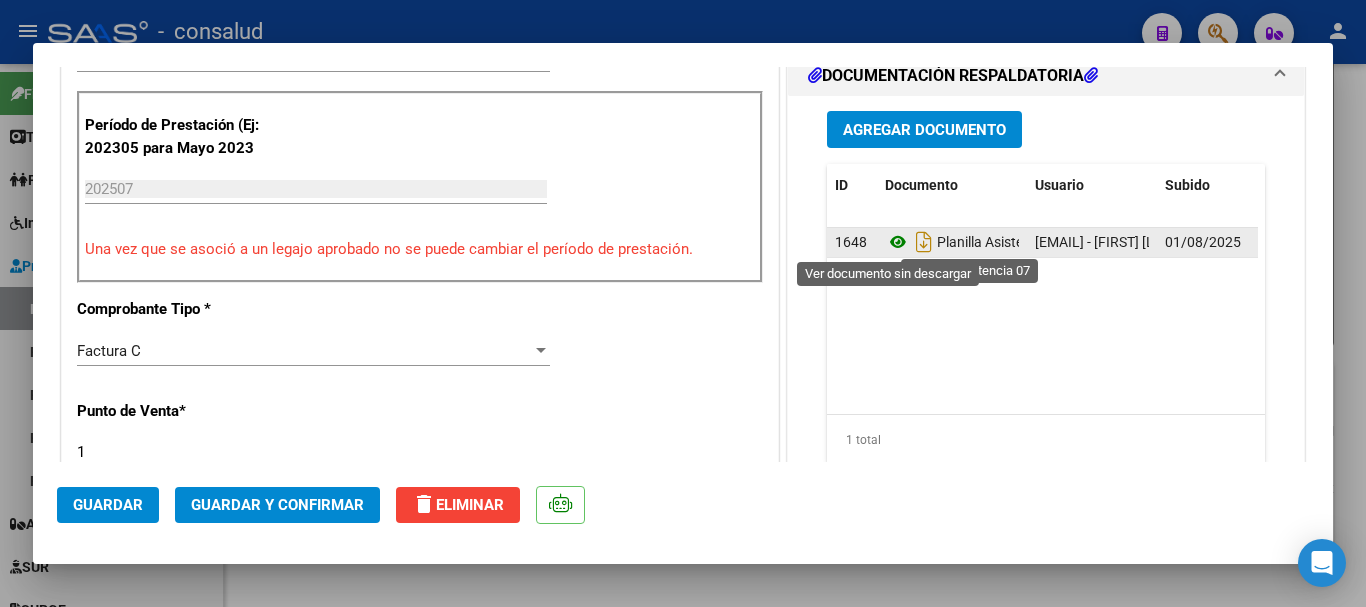 click 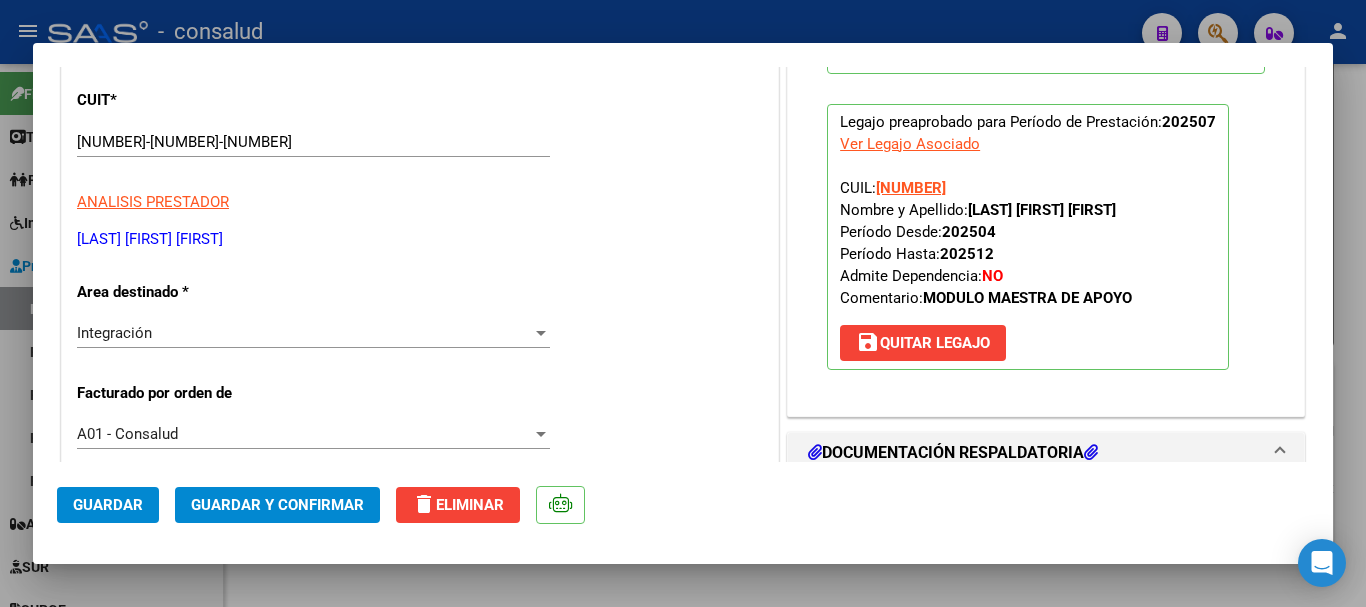 scroll, scrollTop: 0, scrollLeft: 0, axis: both 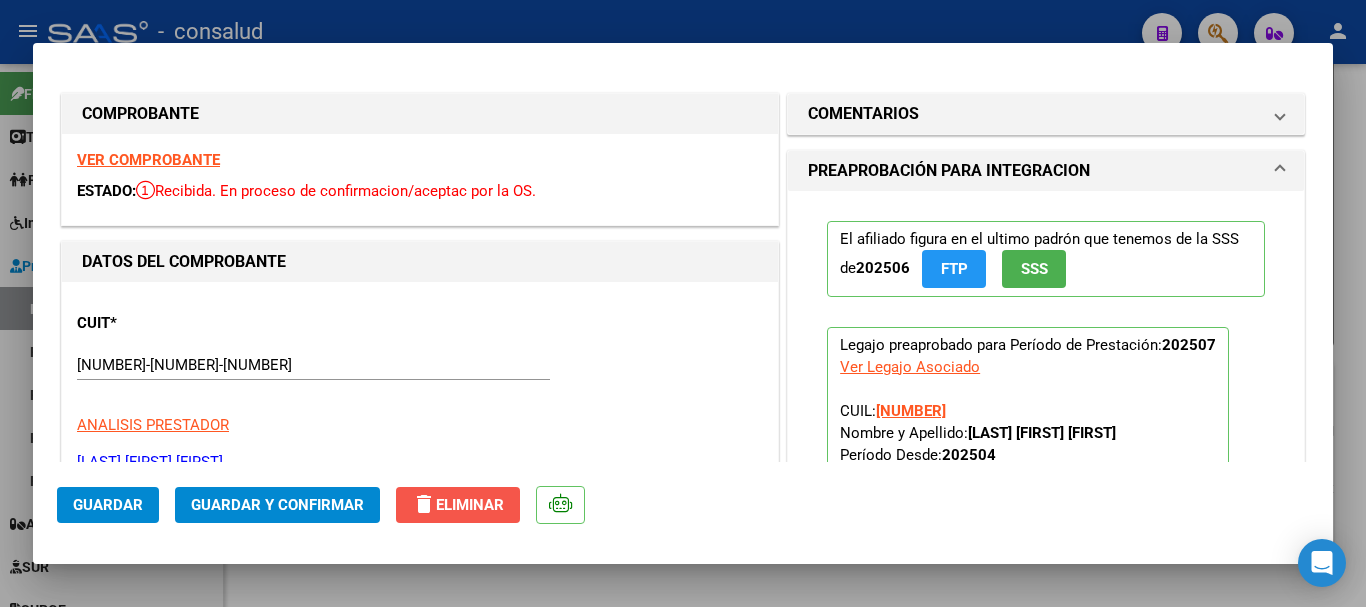 click on "delete  Eliminar" 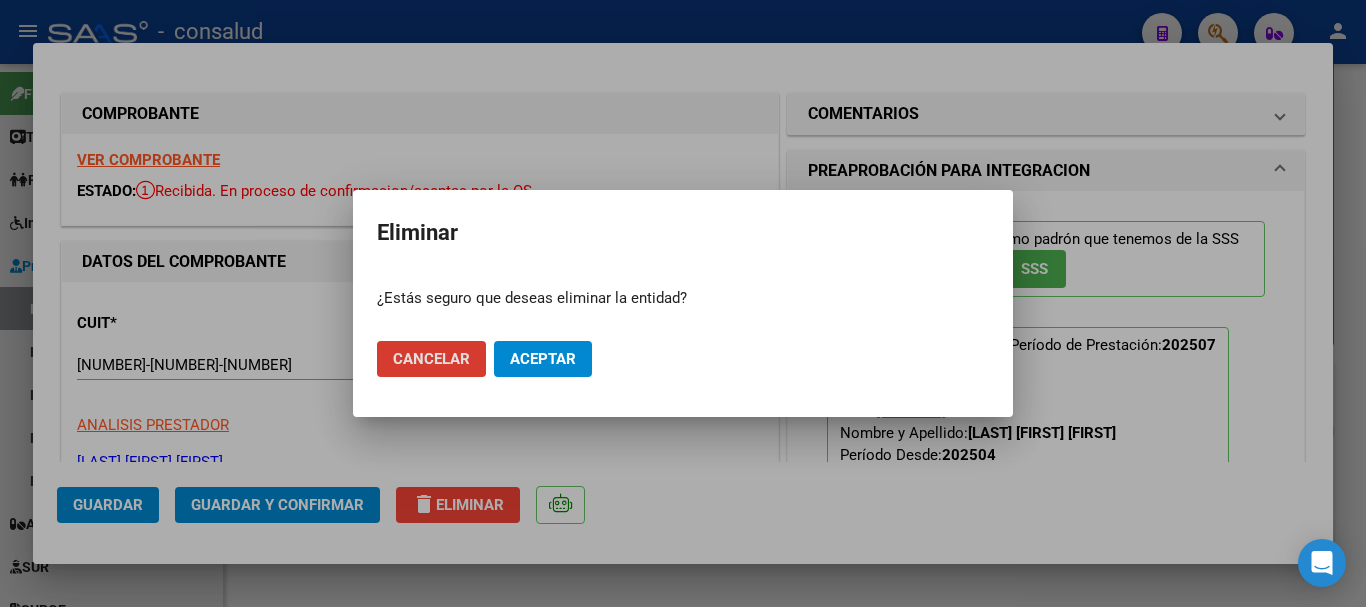click on "Cancelar" 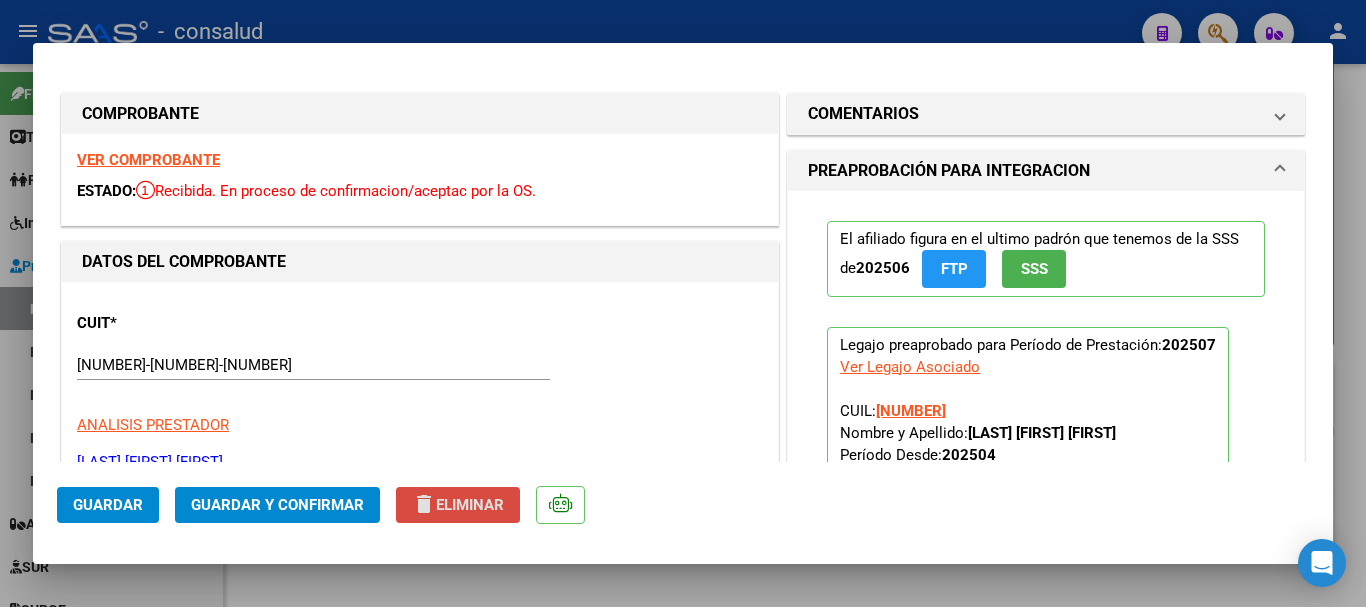 click on "delete  Eliminar" 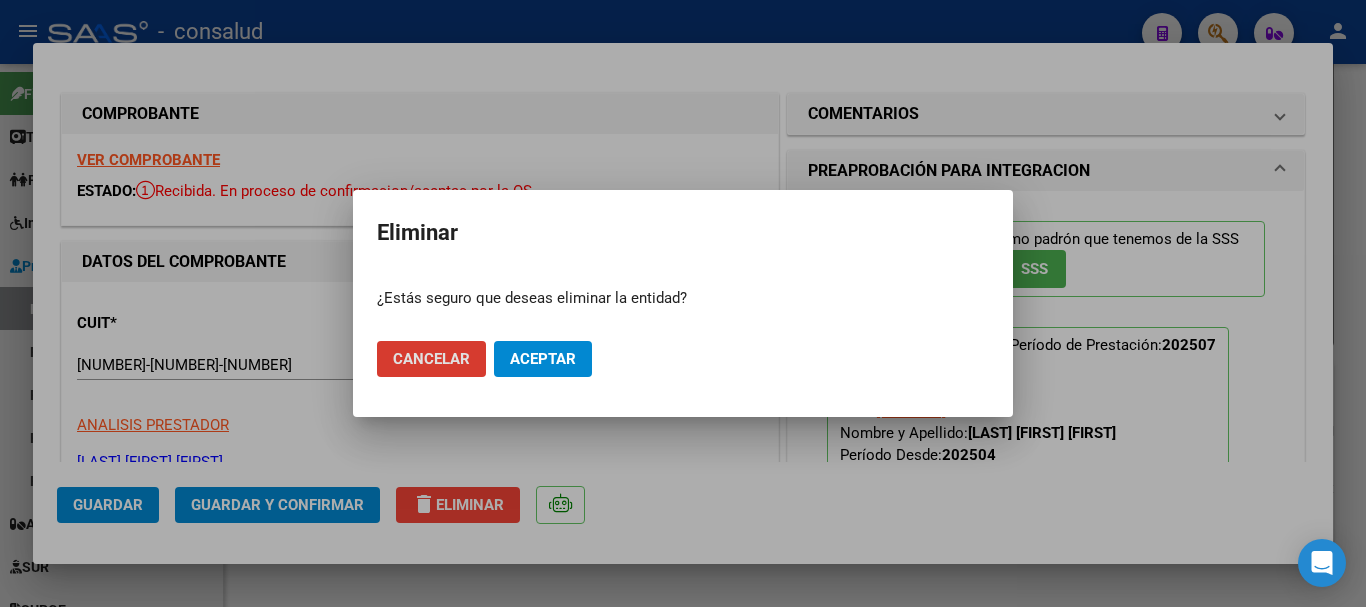 click on "Cancelar" 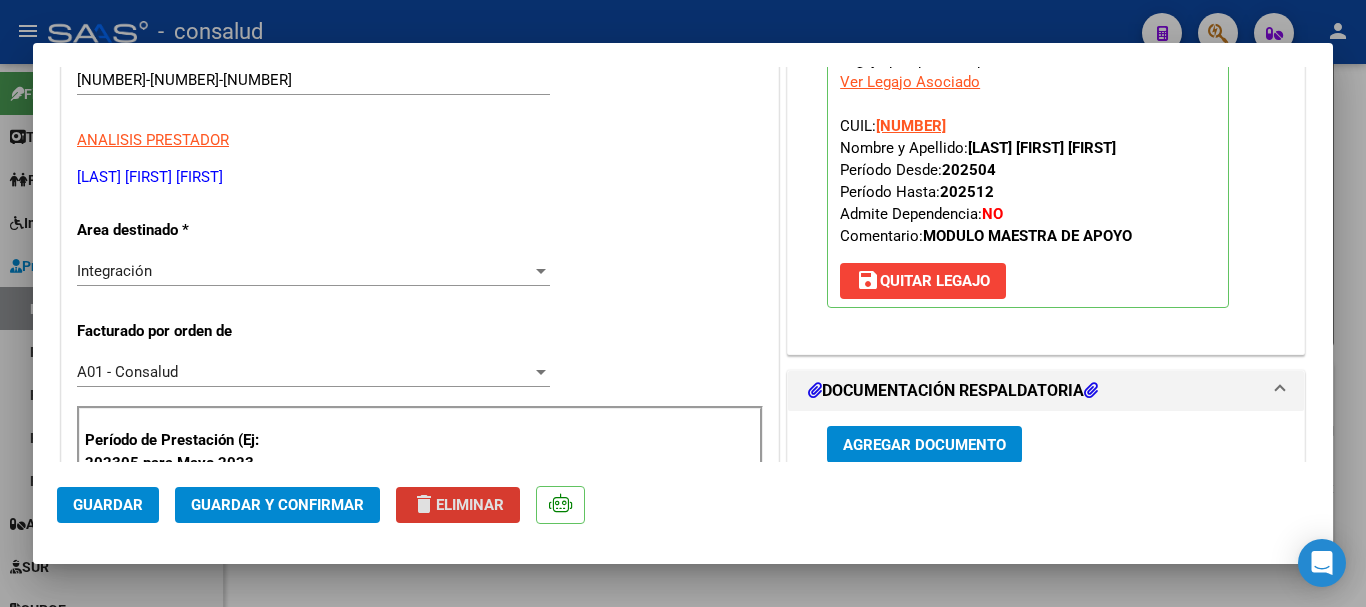 scroll, scrollTop: 0, scrollLeft: 0, axis: both 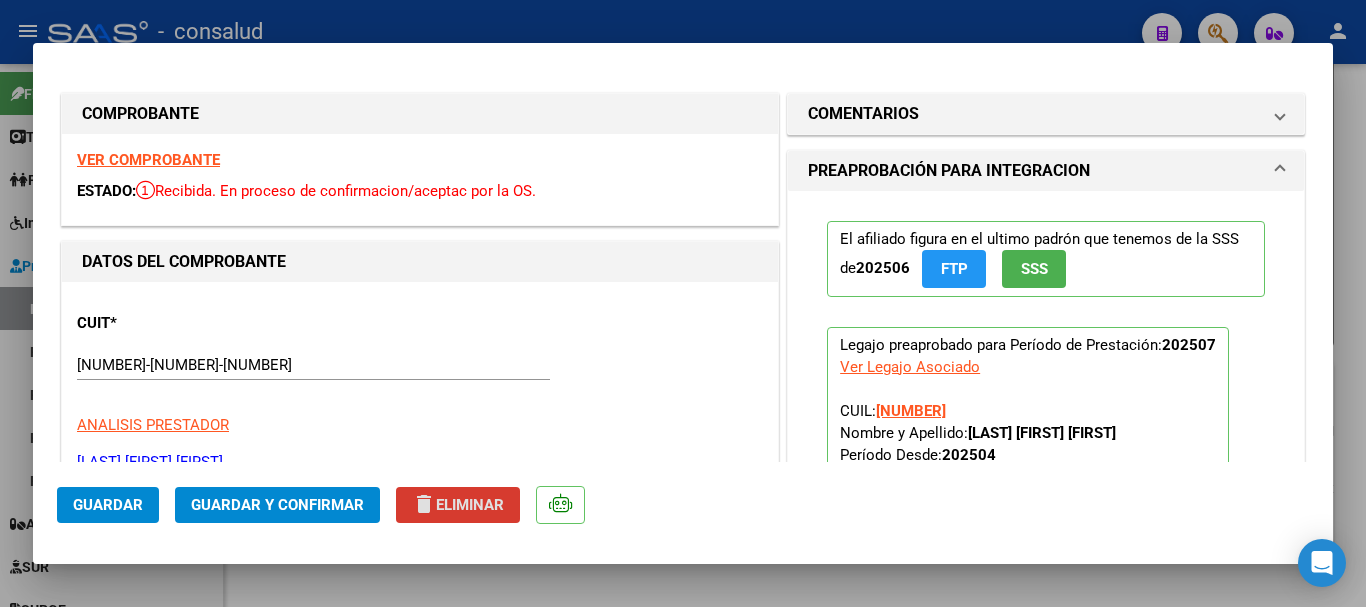 click on "VER COMPROBANTE" at bounding box center [148, 160] 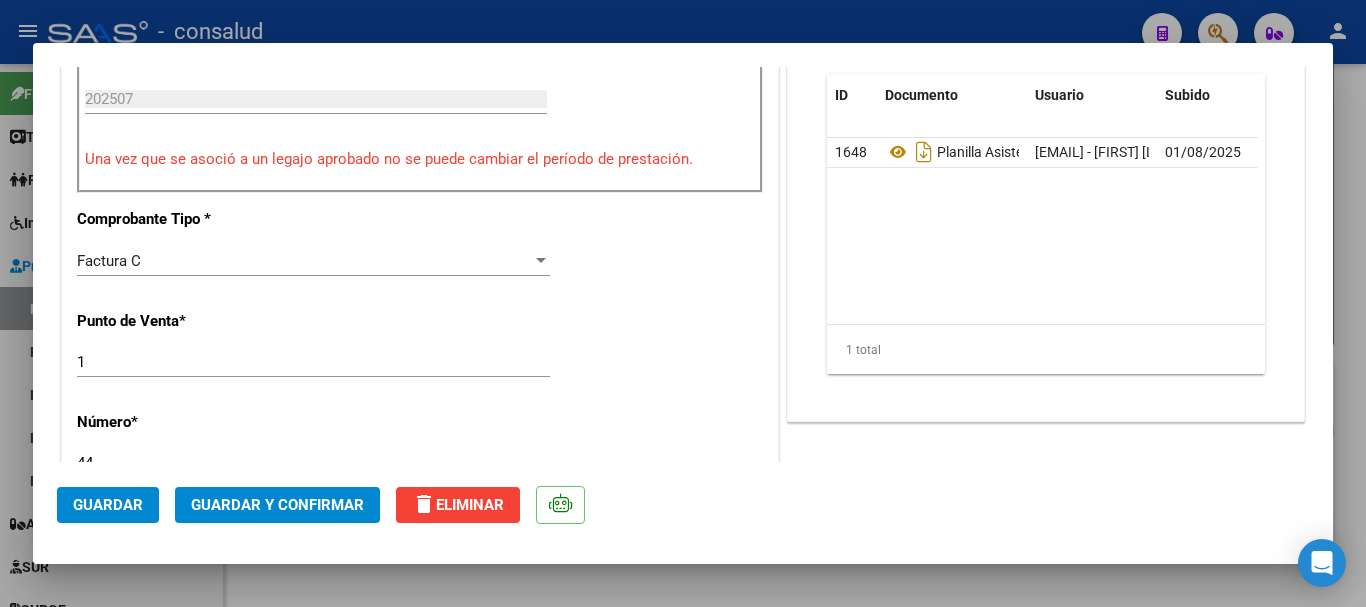 scroll, scrollTop: 700, scrollLeft: 0, axis: vertical 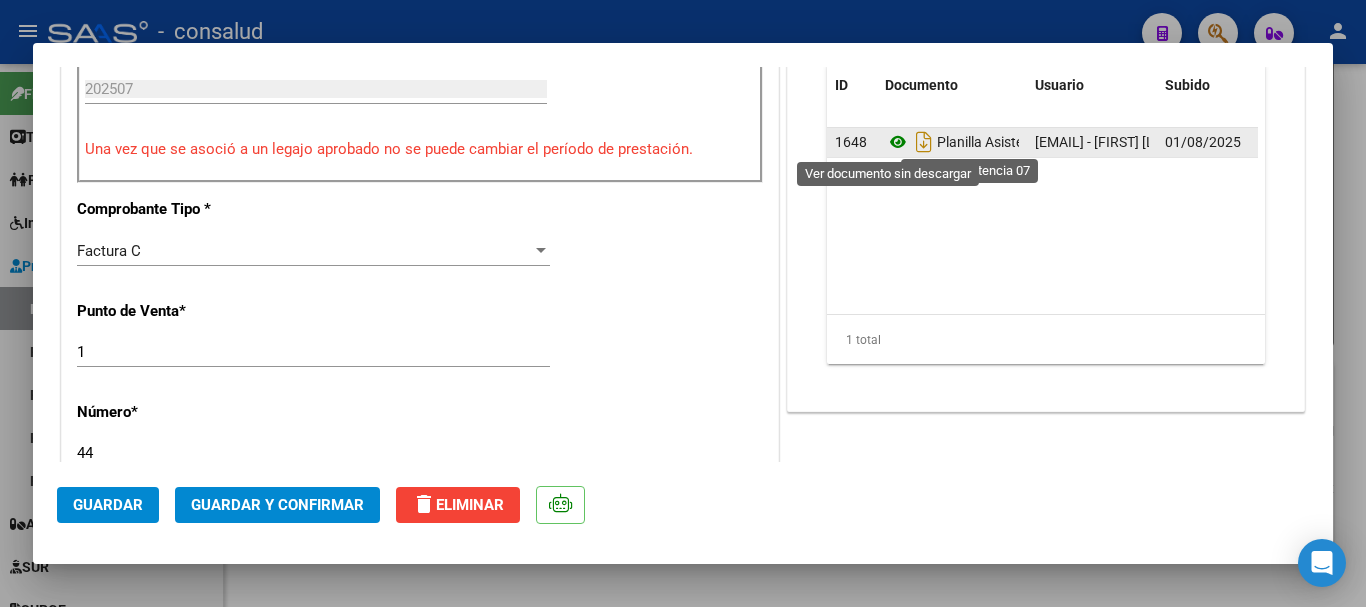 click 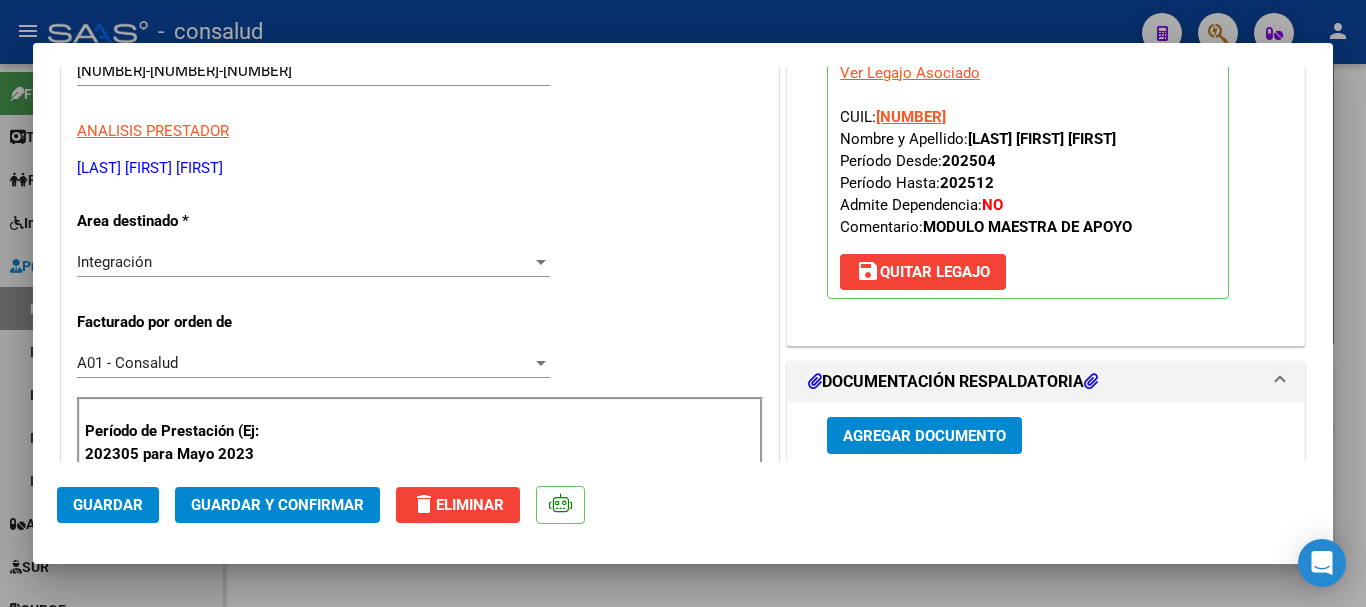 scroll, scrollTop: 0, scrollLeft: 0, axis: both 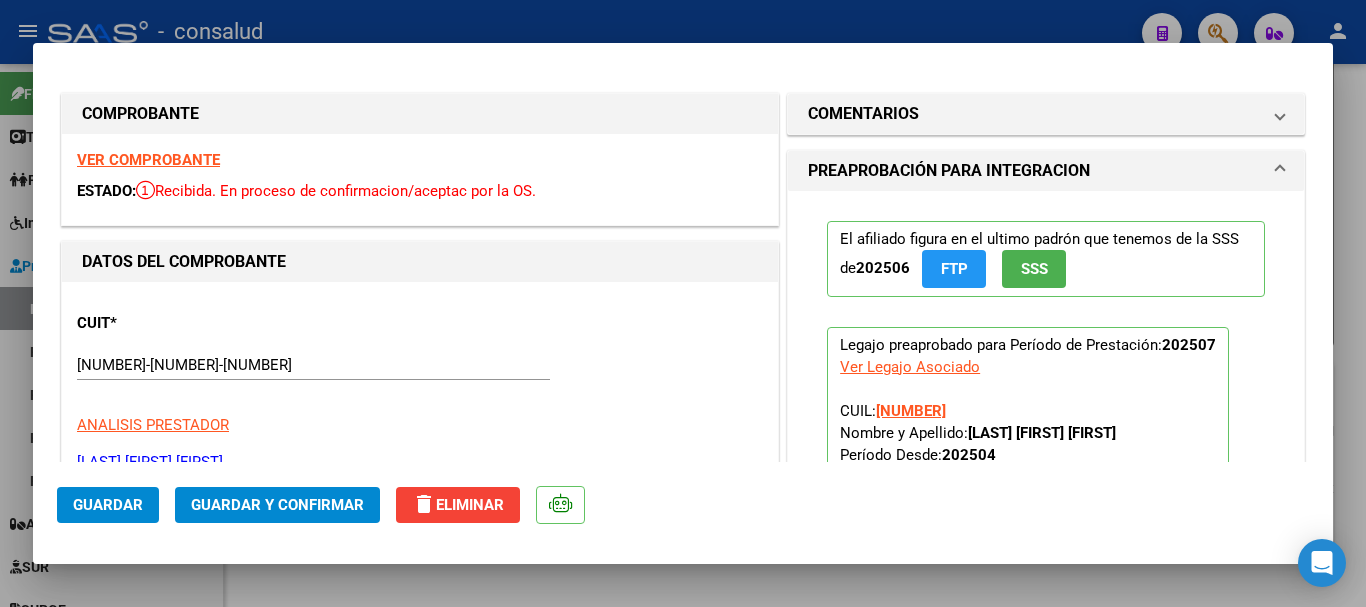 click on "VER COMPROBANTE" at bounding box center (148, 160) 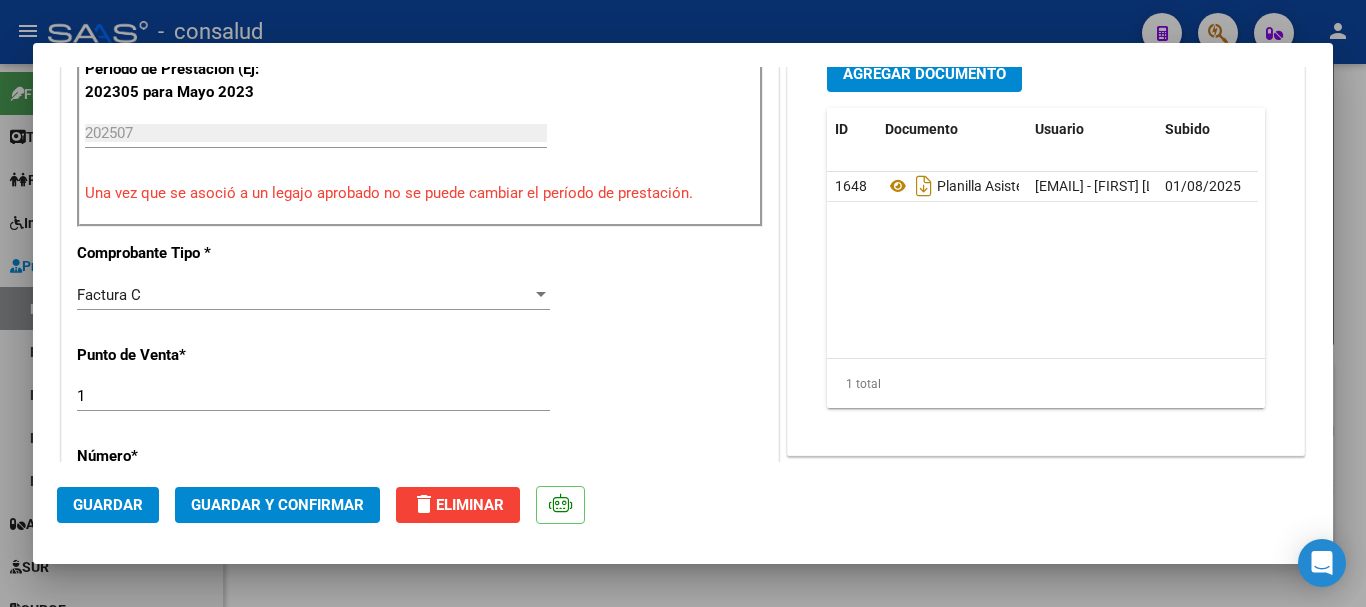scroll, scrollTop: 700, scrollLeft: 0, axis: vertical 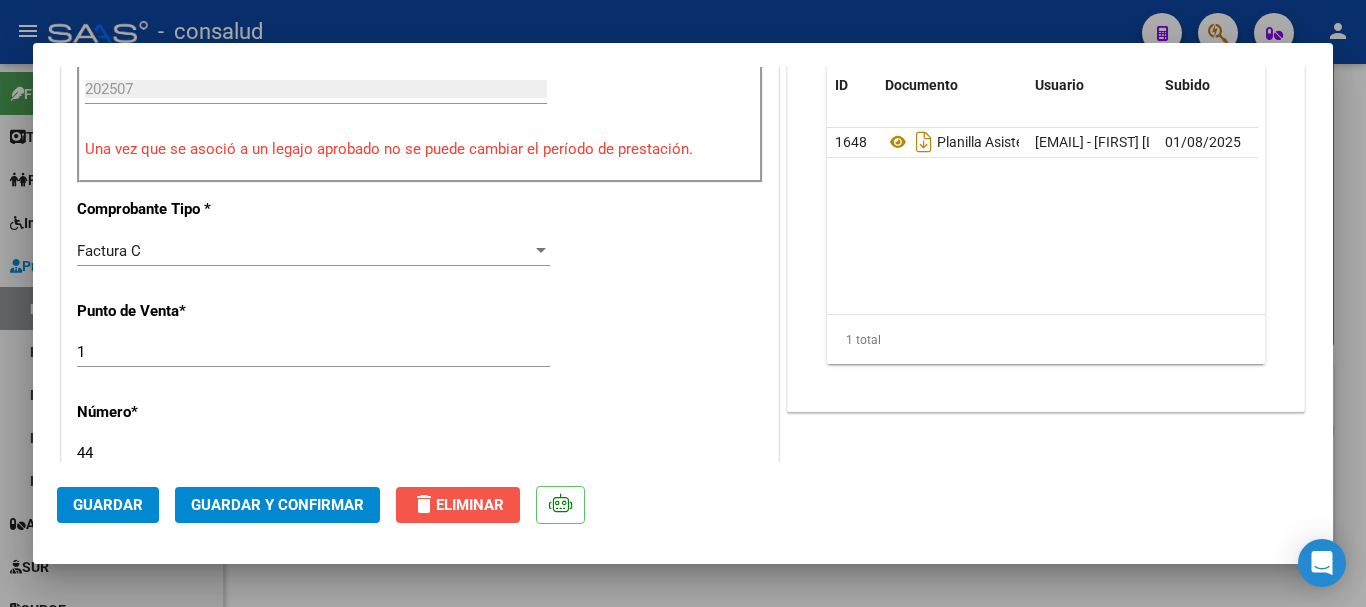 click on "delete  Eliminar" 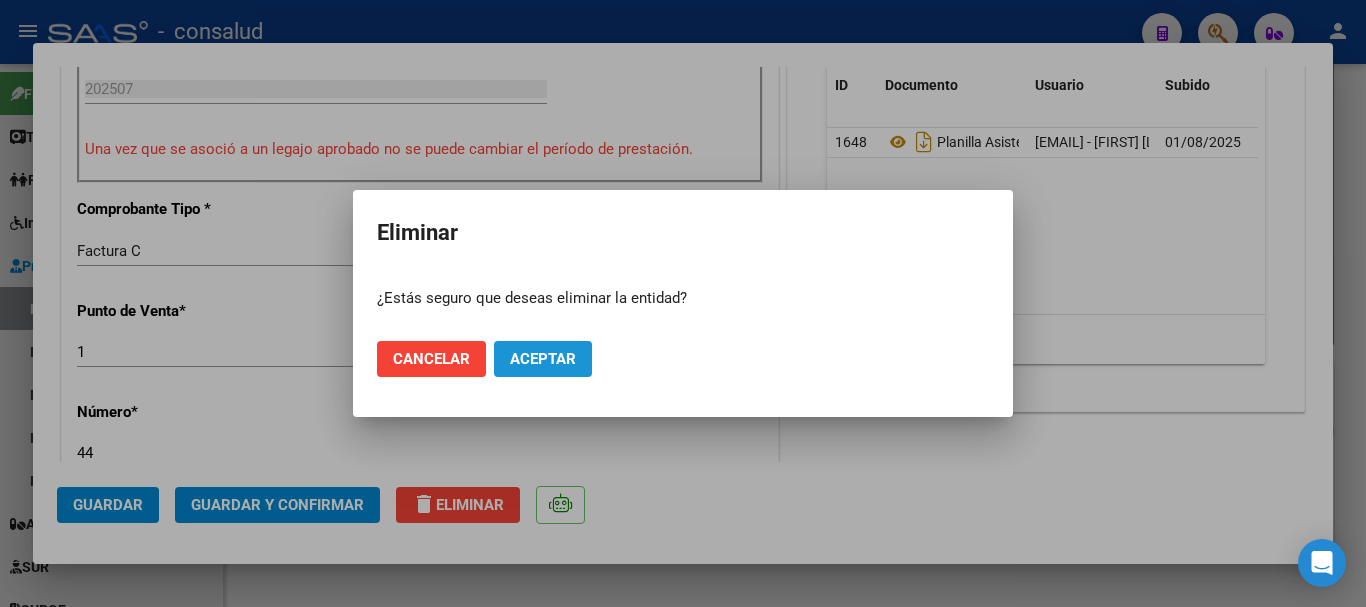 click on "Aceptar" 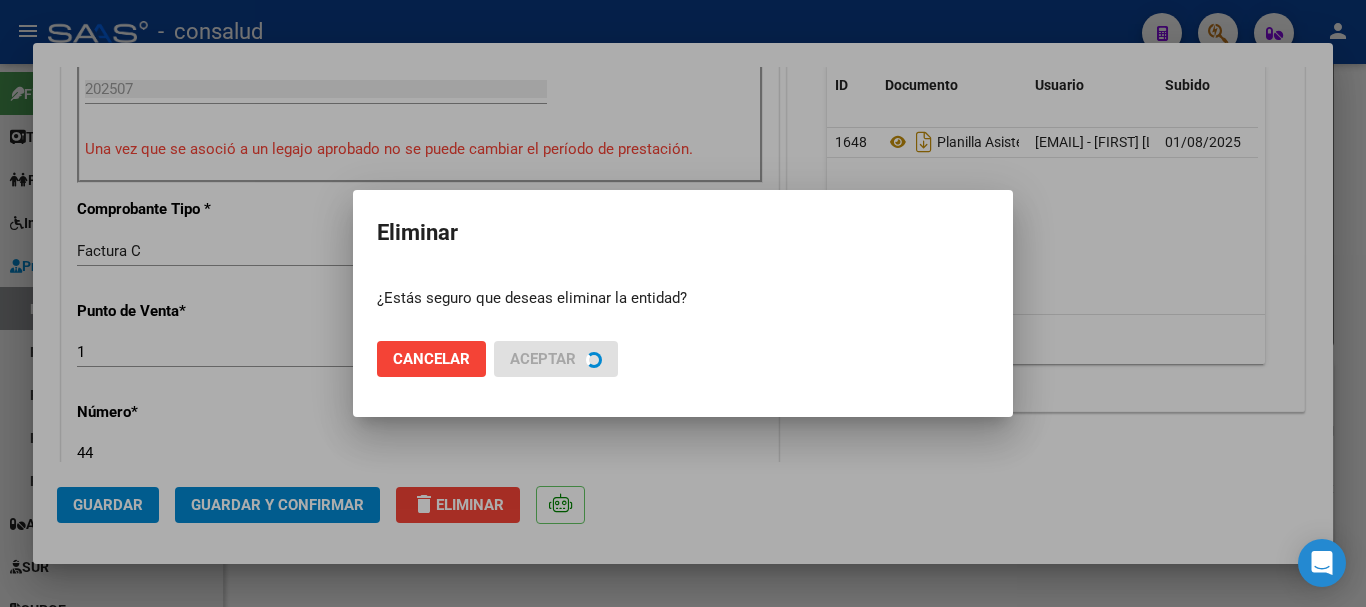type 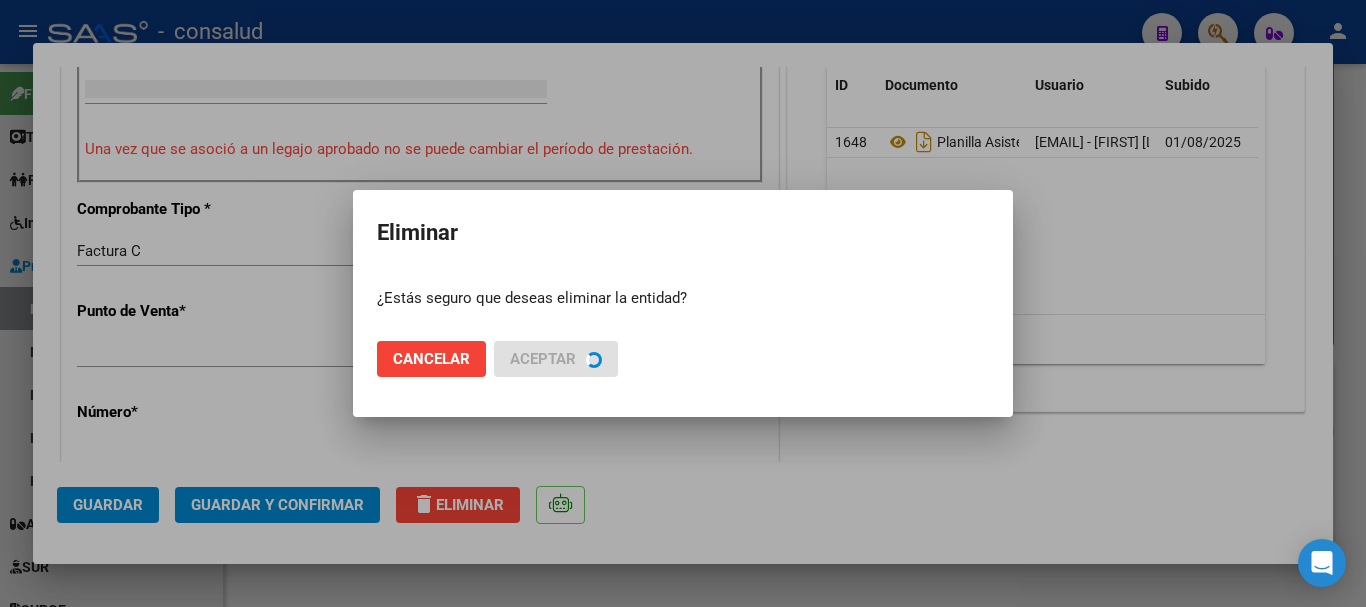 scroll, scrollTop: 0, scrollLeft: 0, axis: both 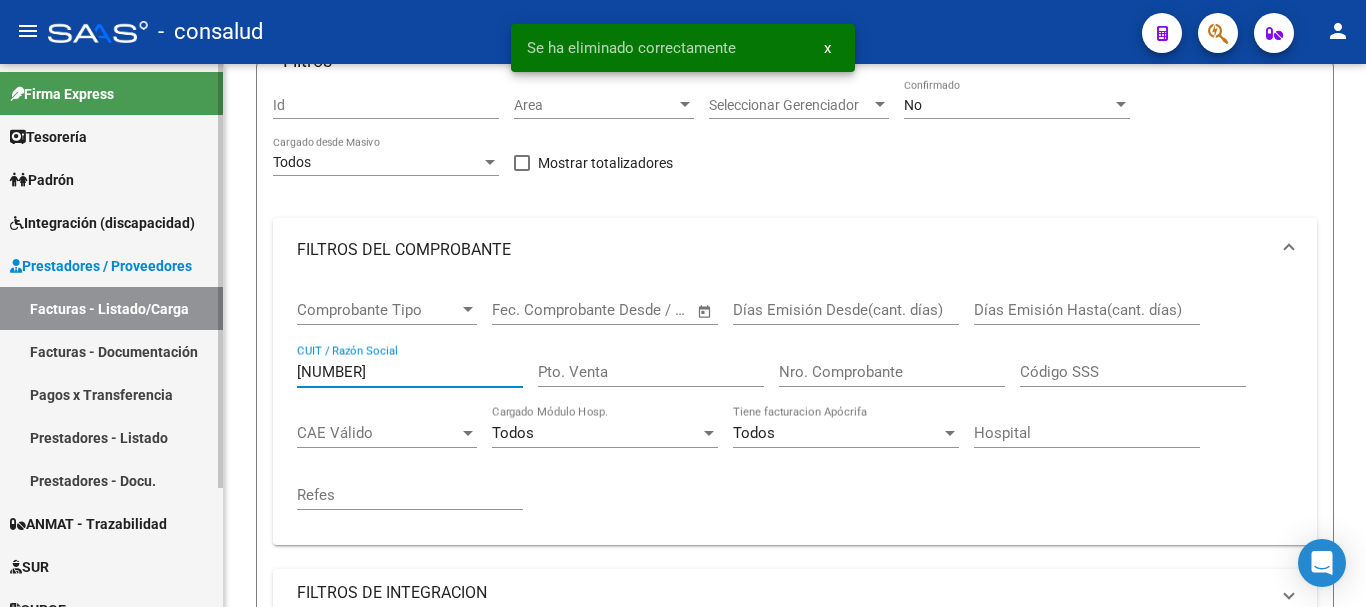 drag, startPoint x: 409, startPoint y: 366, endPoint x: 0, endPoint y: 379, distance: 409.20654 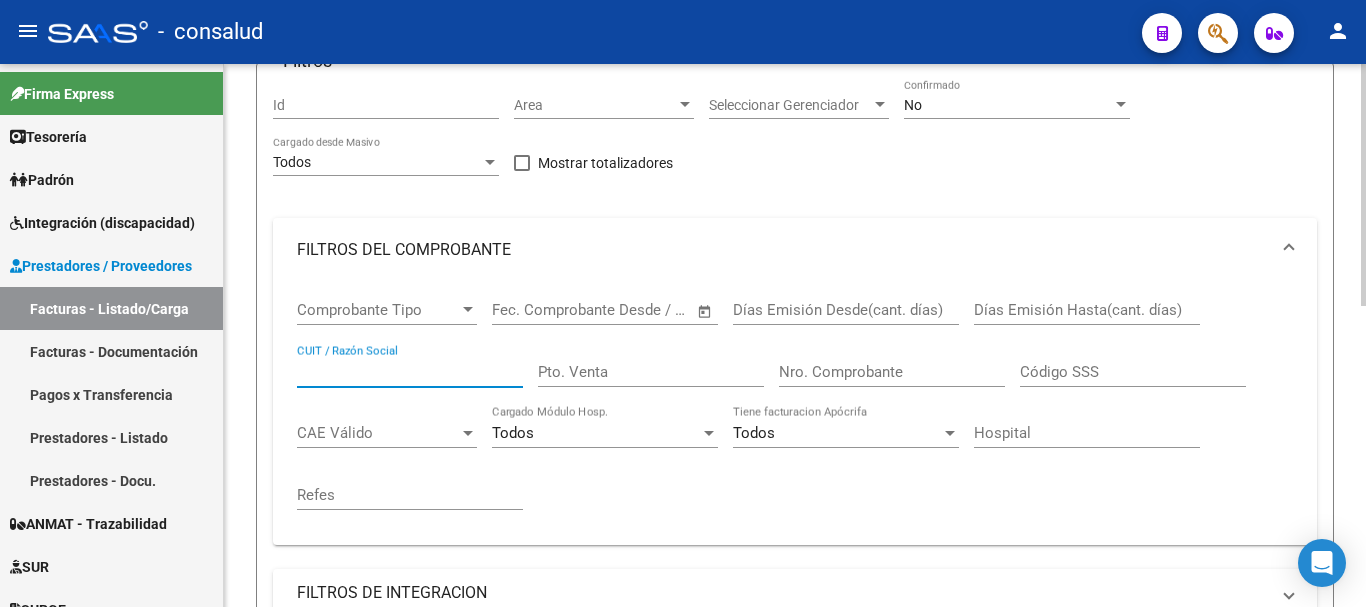 type 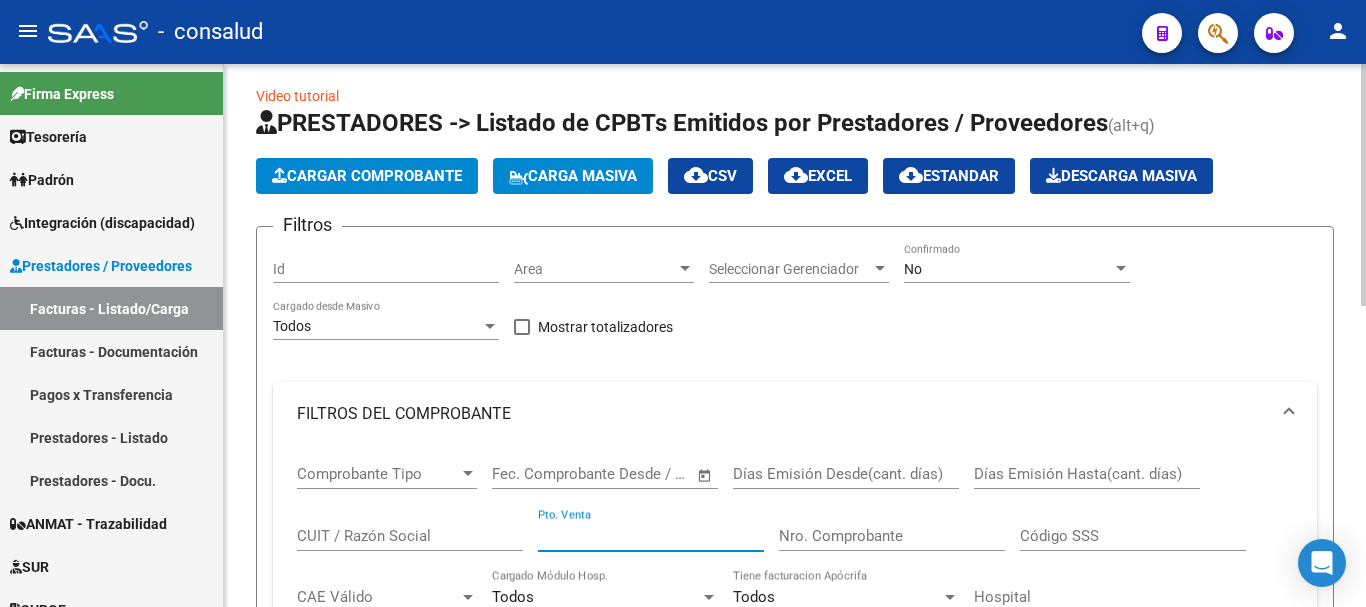 scroll, scrollTop: 0, scrollLeft: 0, axis: both 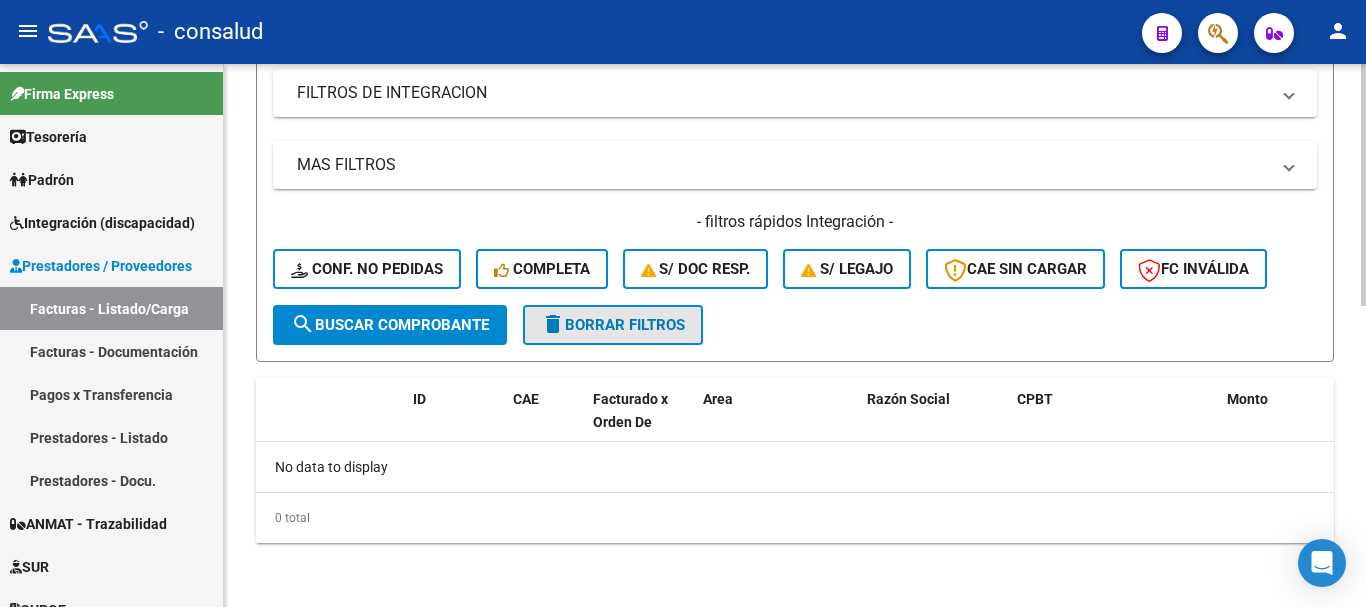click on "delete  Borrar Filtros" 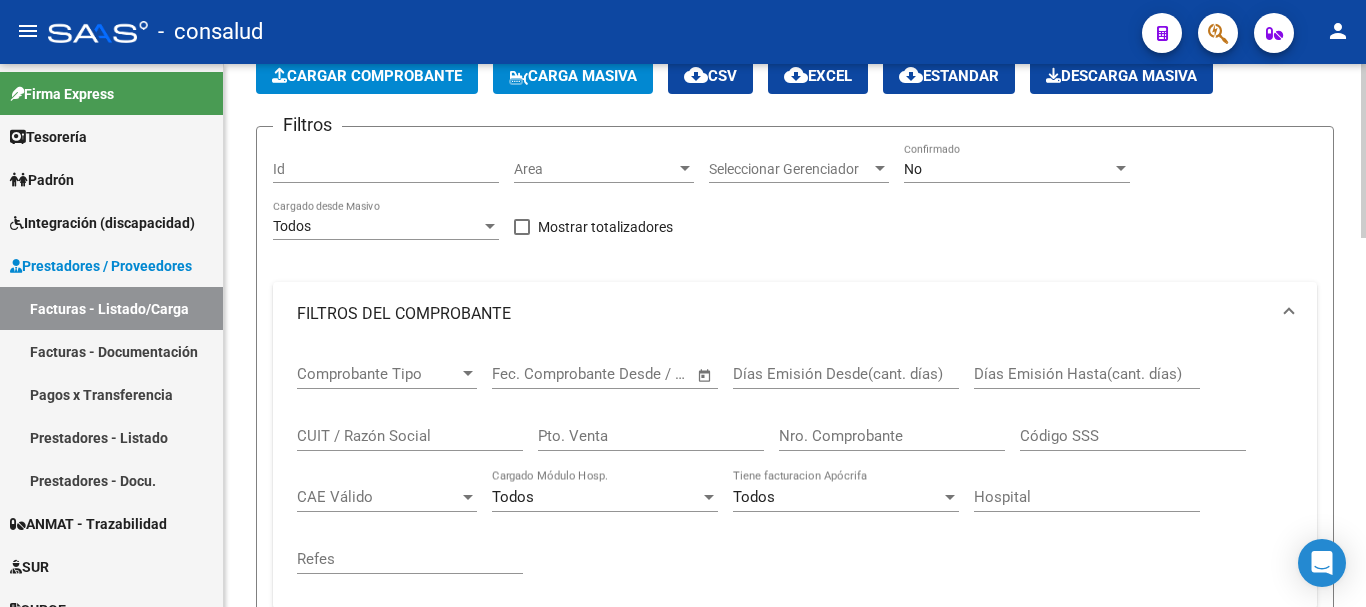scroll, scrollTop: 0, scrollLeft: 0, axis: both 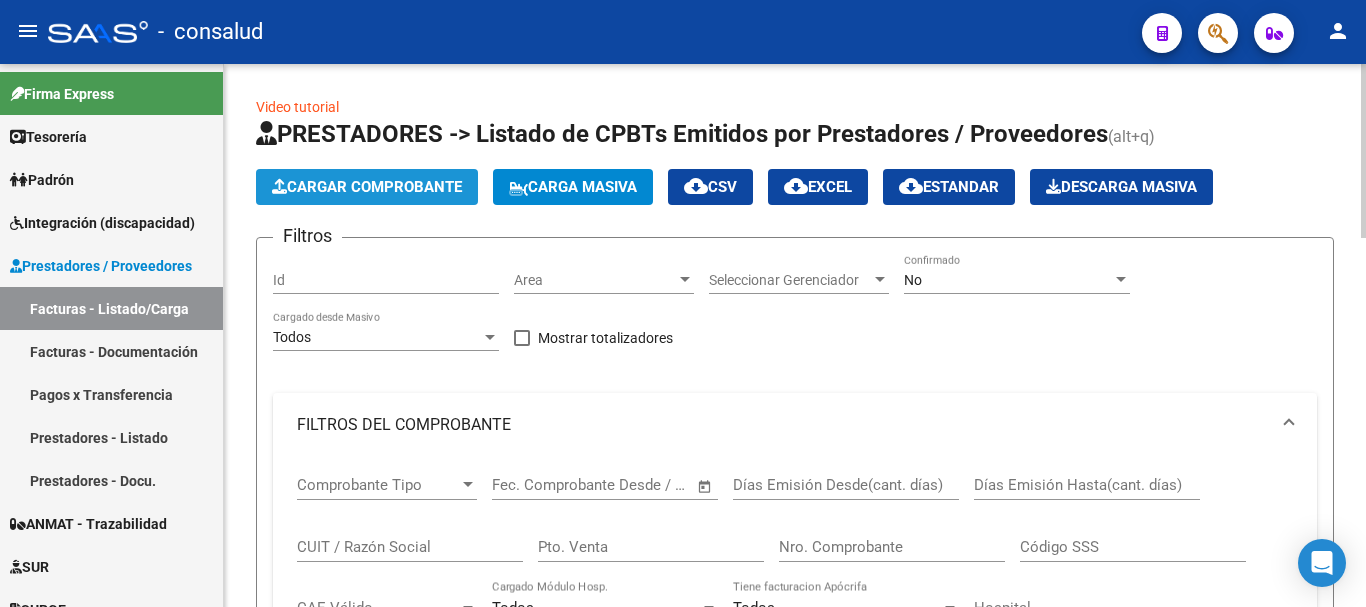click on "Cargar Comprobante" 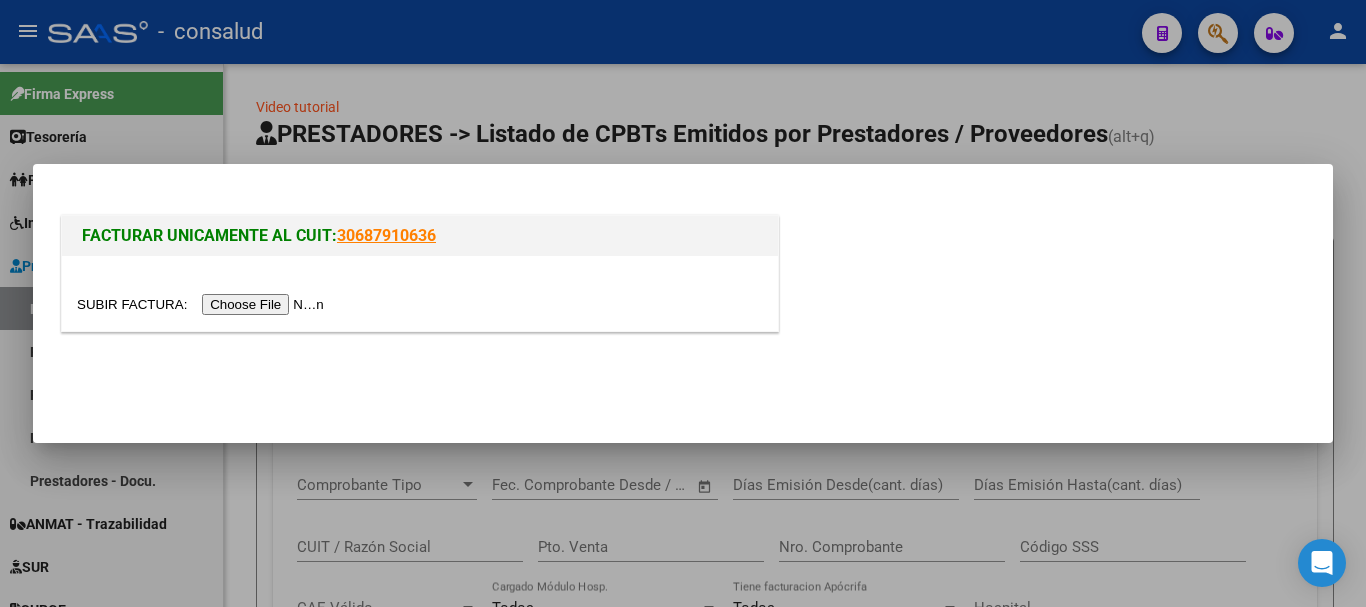 click at bounding box center [203, 304] 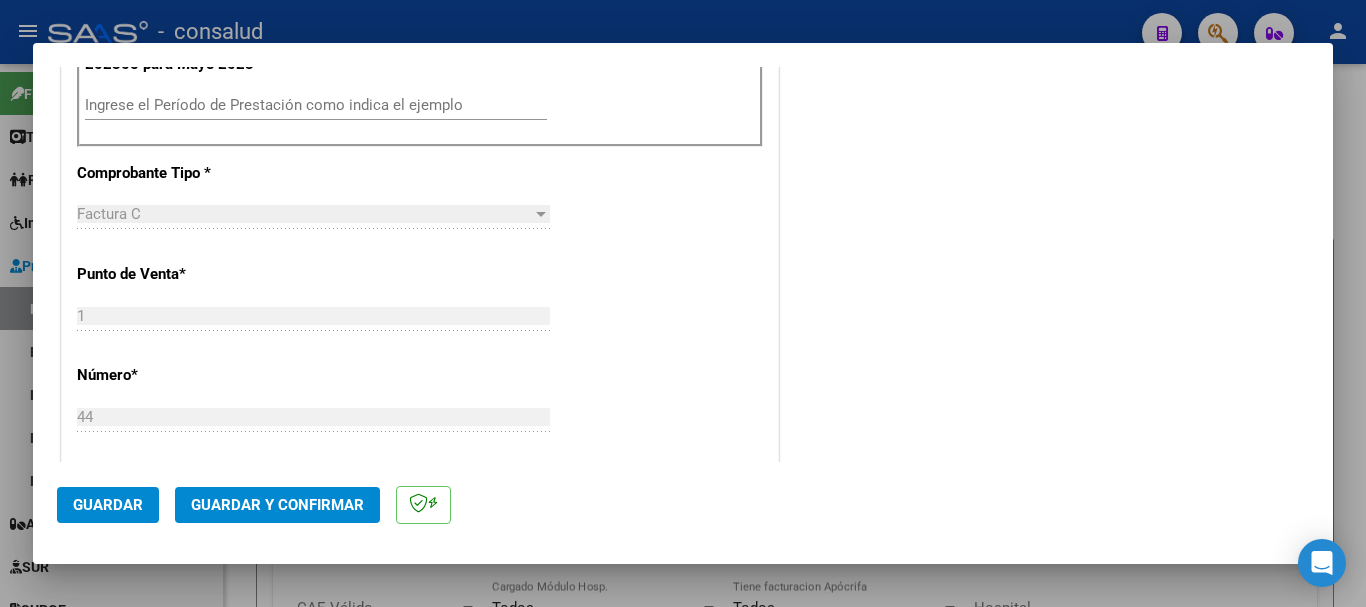 scroll, scrollTop: 580, scrollLeft: 0, axis: vertical 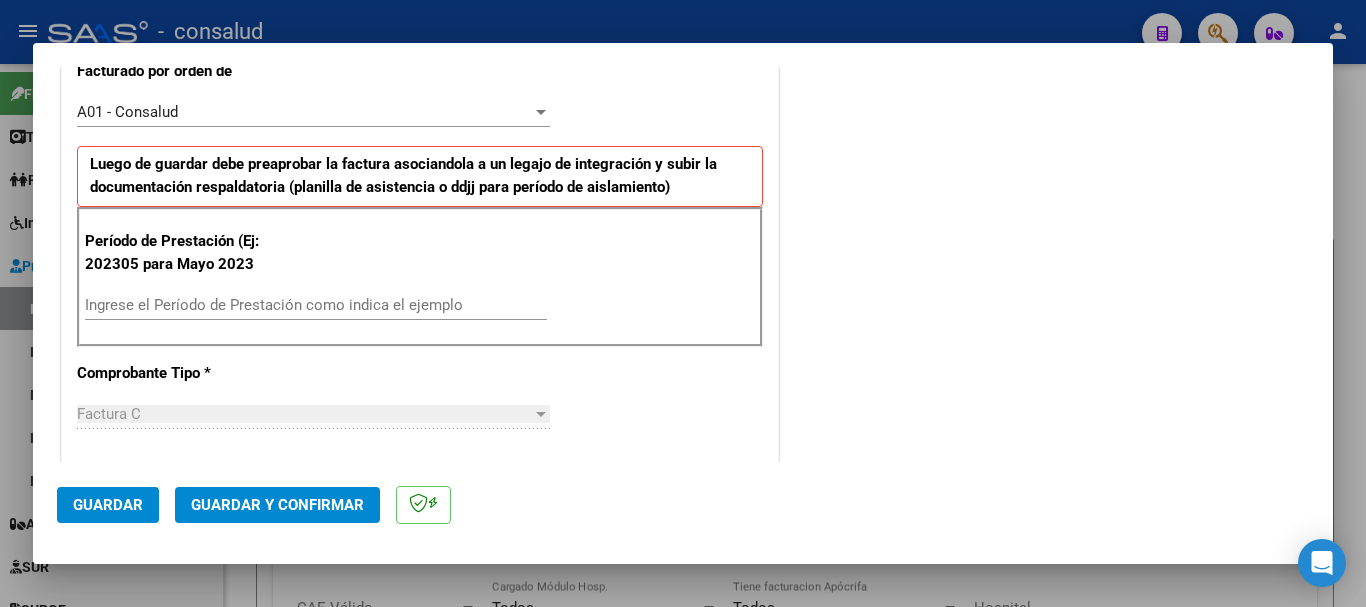 click on "Ingrese el Período de Prestación como indica el ejemplo" at bounding box center (316, 305) 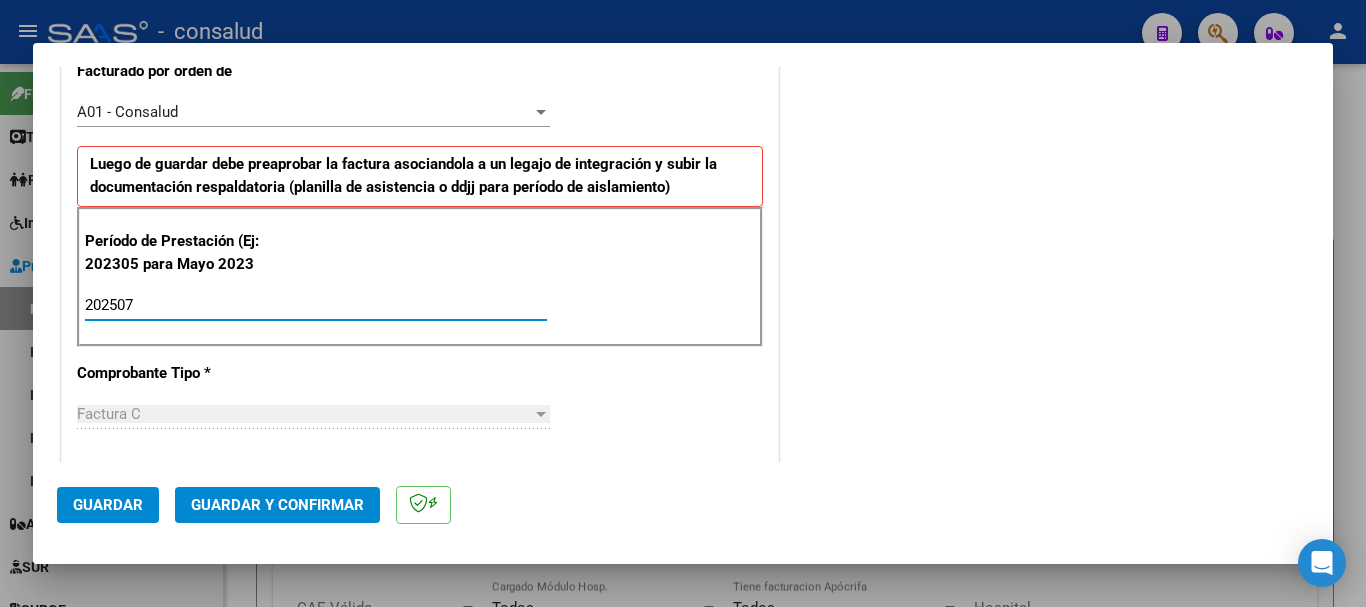 type on "202507" 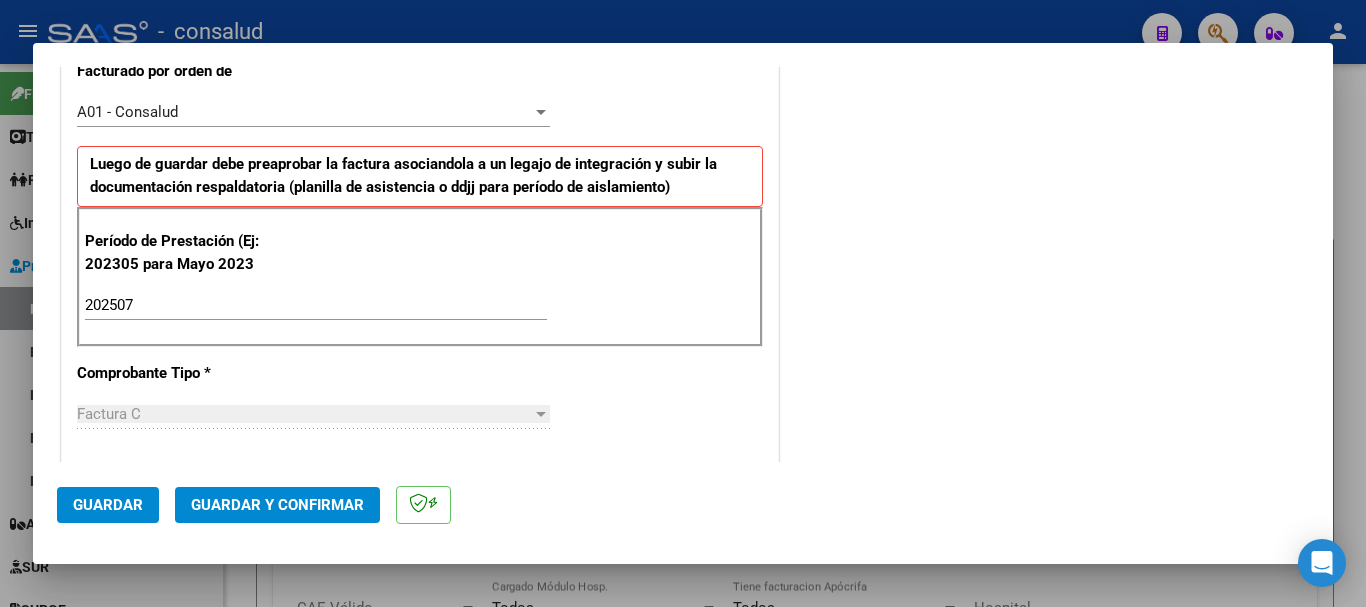 scroll, scrollTop: 1378, scrollLeft: 0, axis: vertical 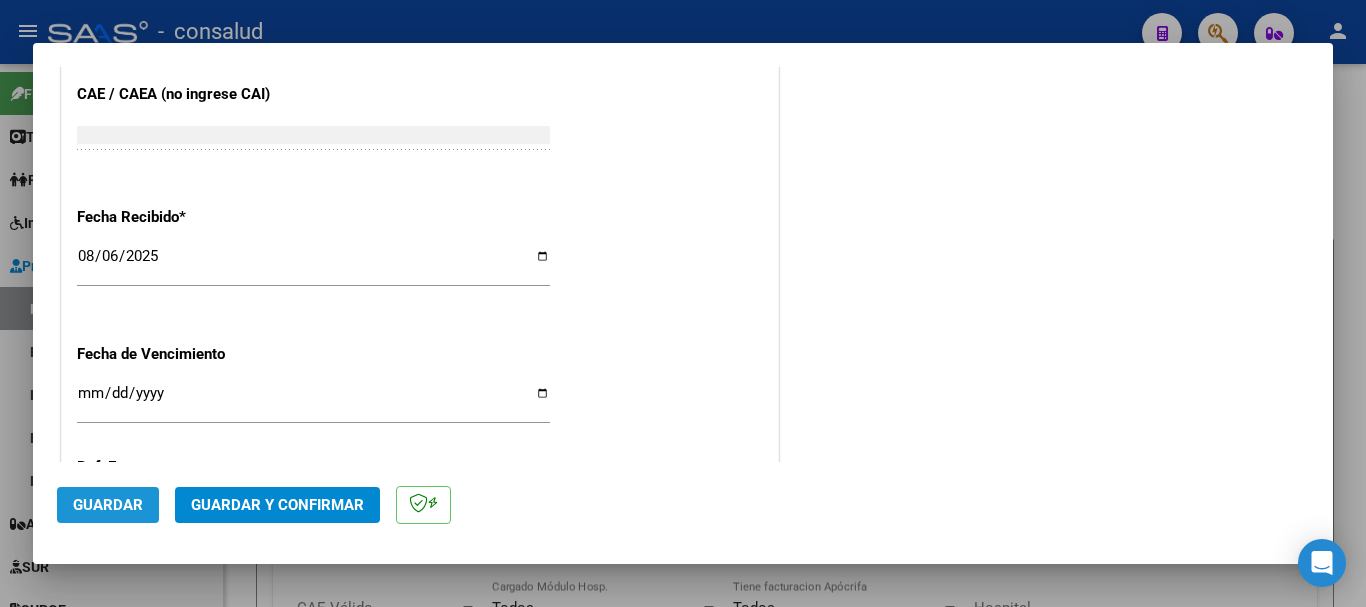 click on "Guardar" 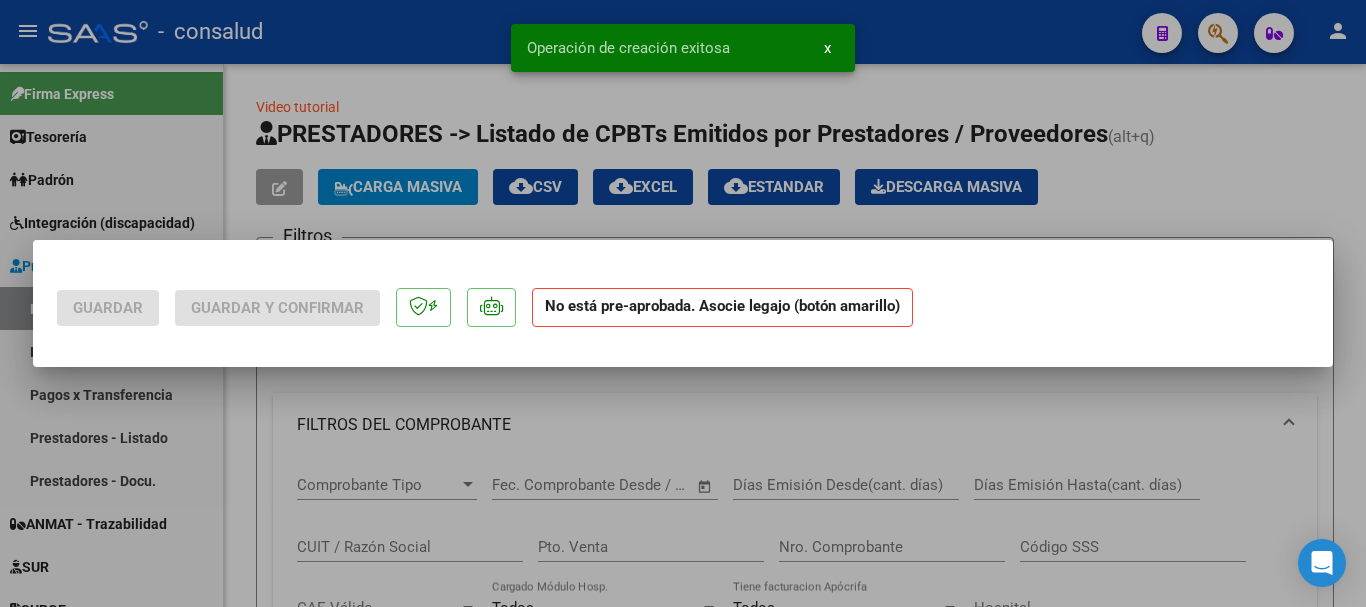 scroll, scrollTop: 0, scrollLeft: 0, axis: both 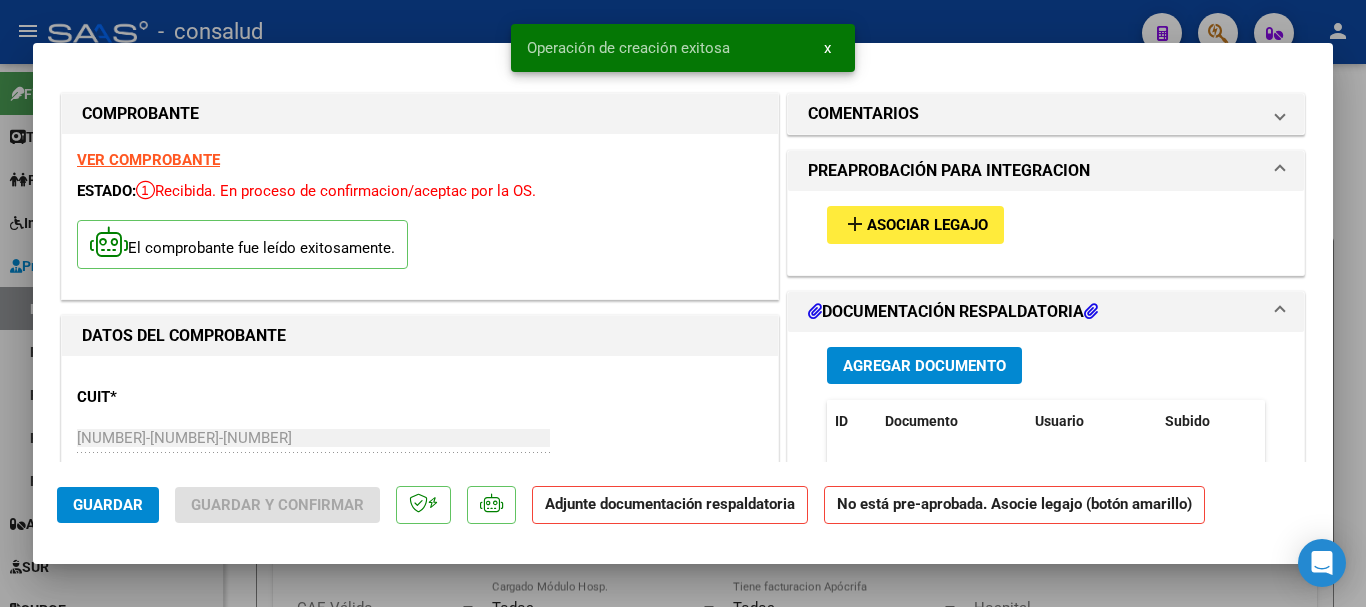 click on "add Asociar Legajo" at bounding box center (915, 224) 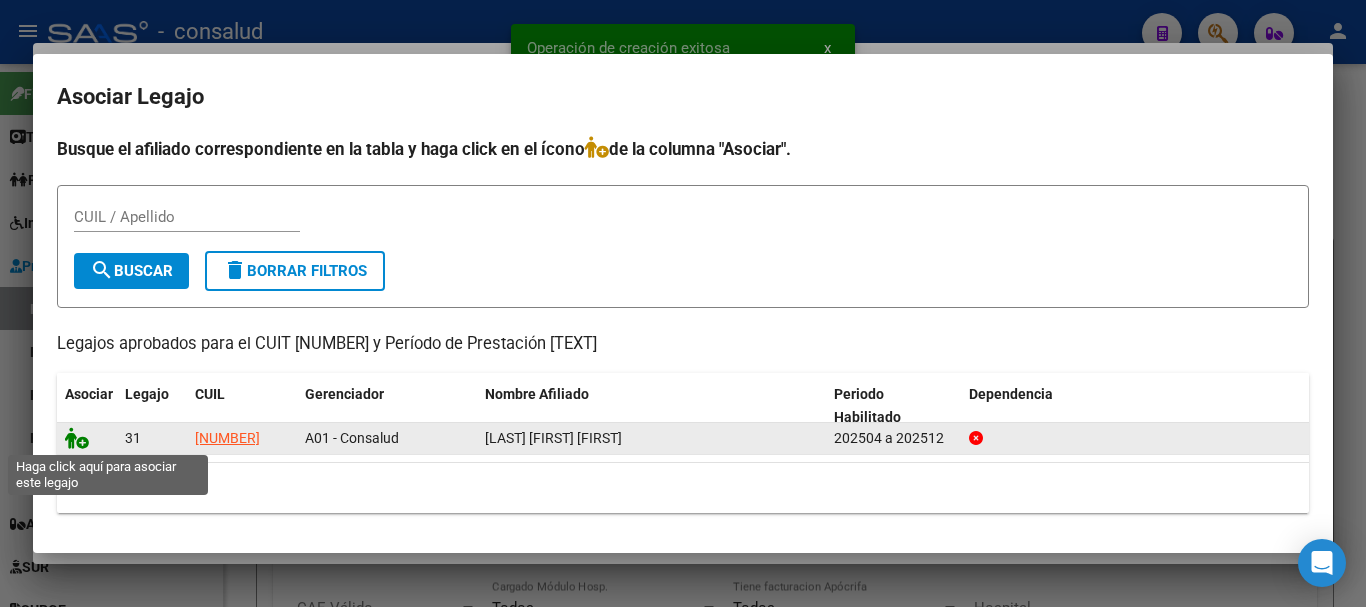 click 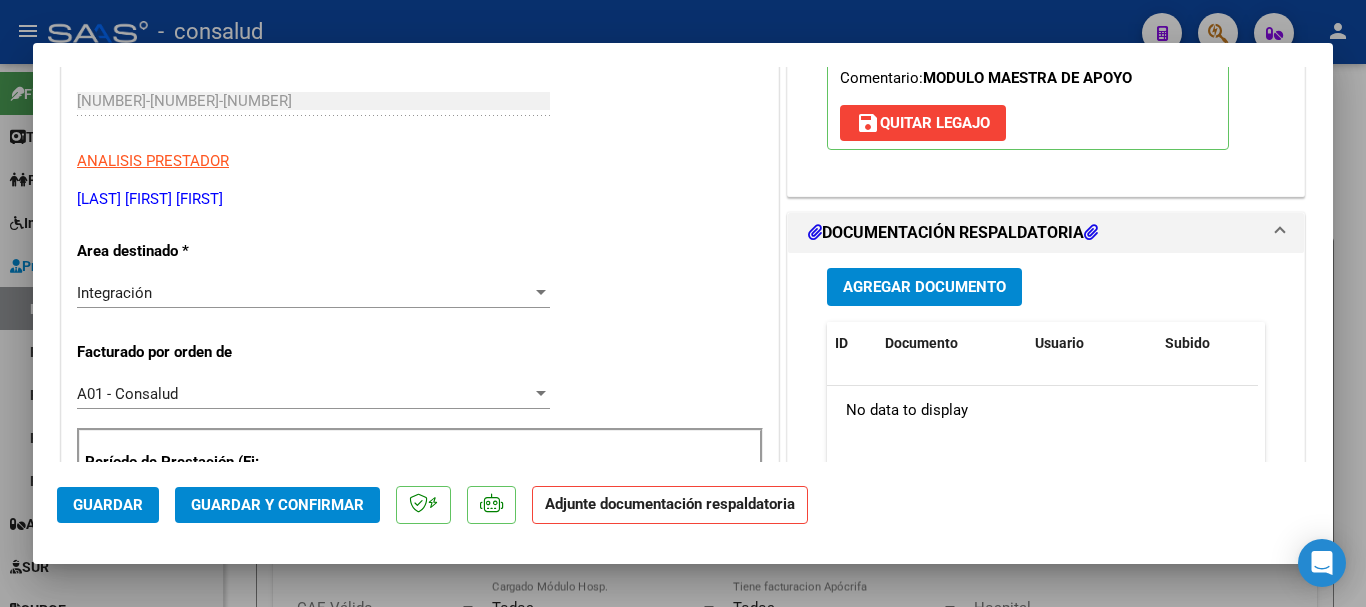 scroll, scrollTop: 400, scrollLeft: 0, axis: vertical 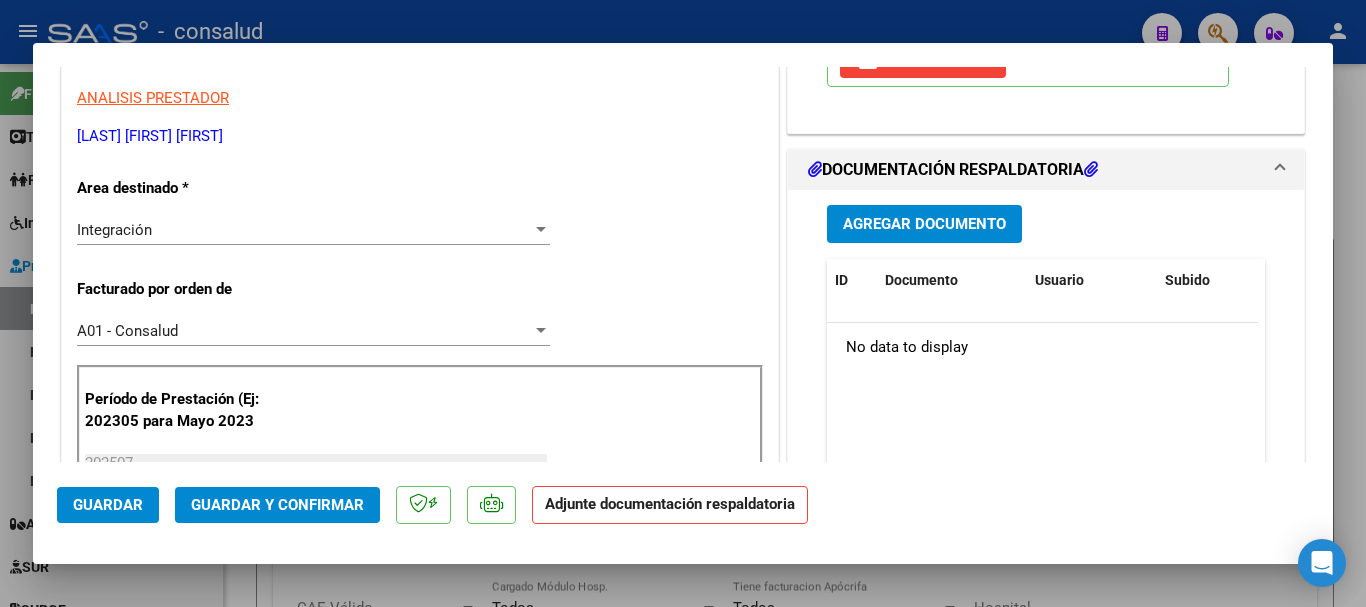 click on "Agregar Documento" at bounding box center (924, 225) 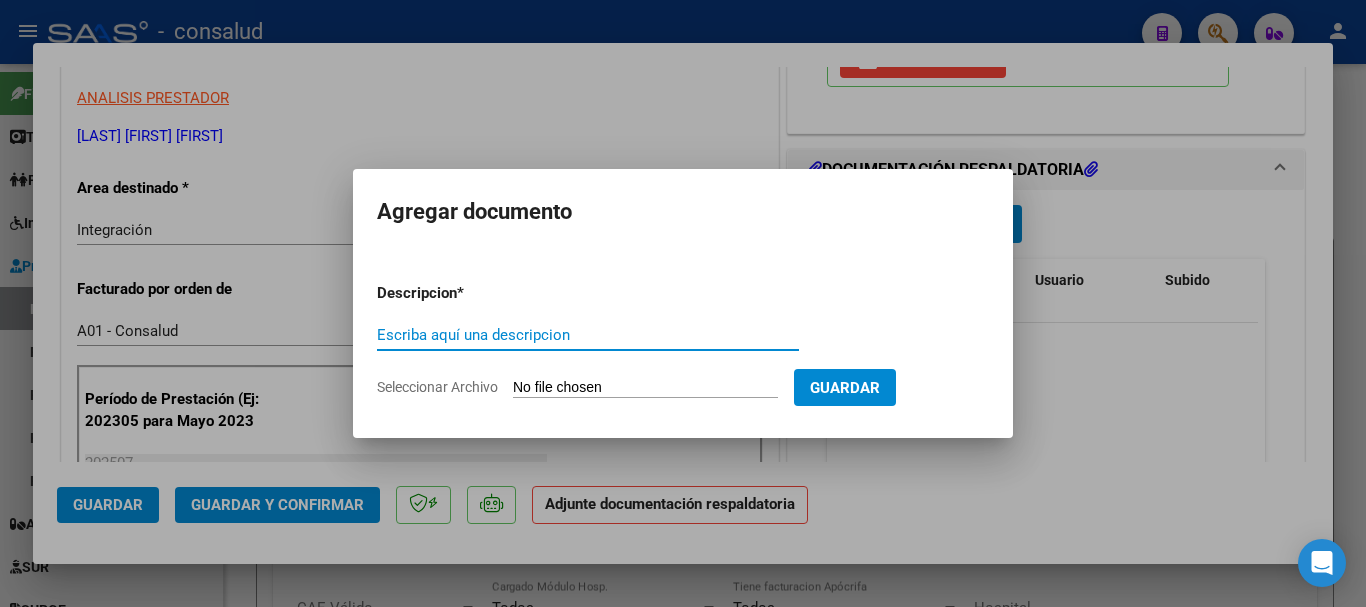 click on "Seleccionar Archivo" at bounding box center [645, 388] 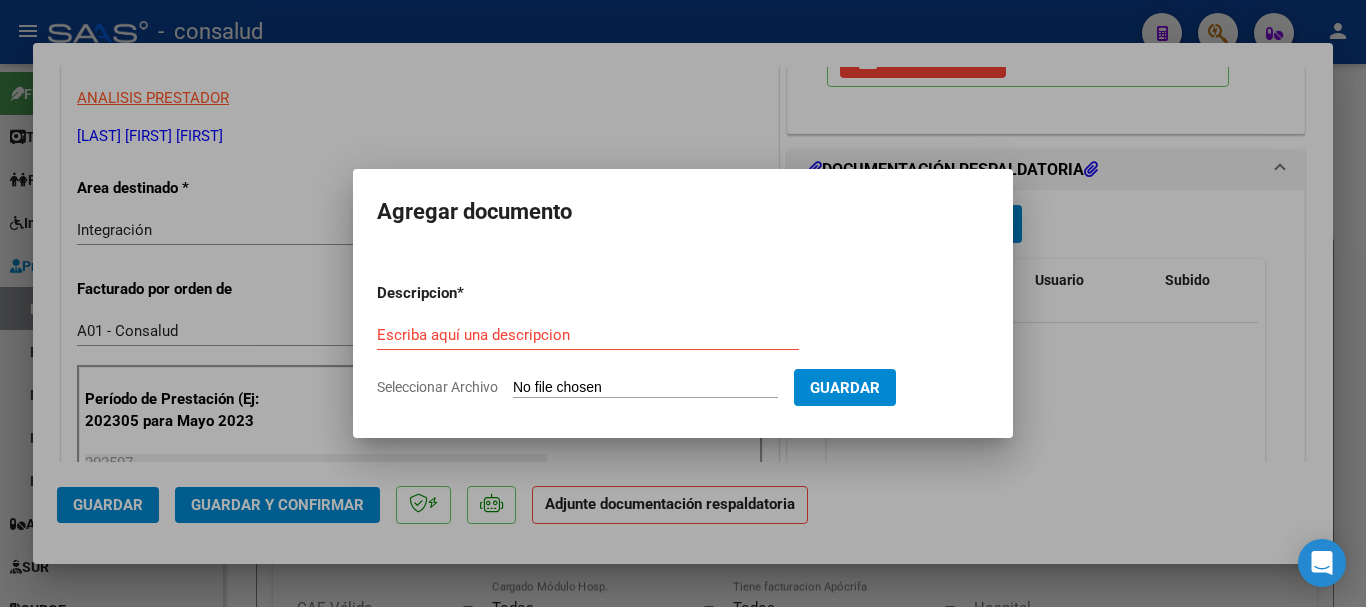 type on "C:\fakepath\[NUMBER]-[NUMBER]-[NUMBER]-[TEXT][NUMBER]-[TIME]-[DATE]-[TIME].pdf" 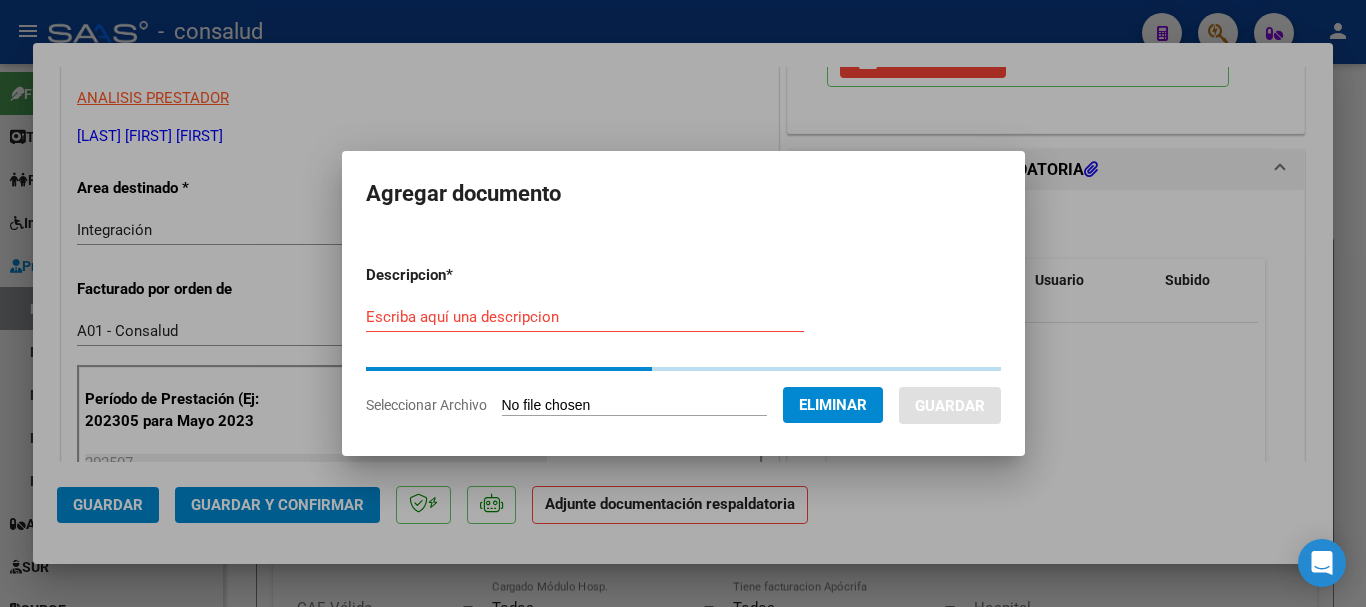 click on "Escriba aquí una descripcion" at bounding box center [585, 317] 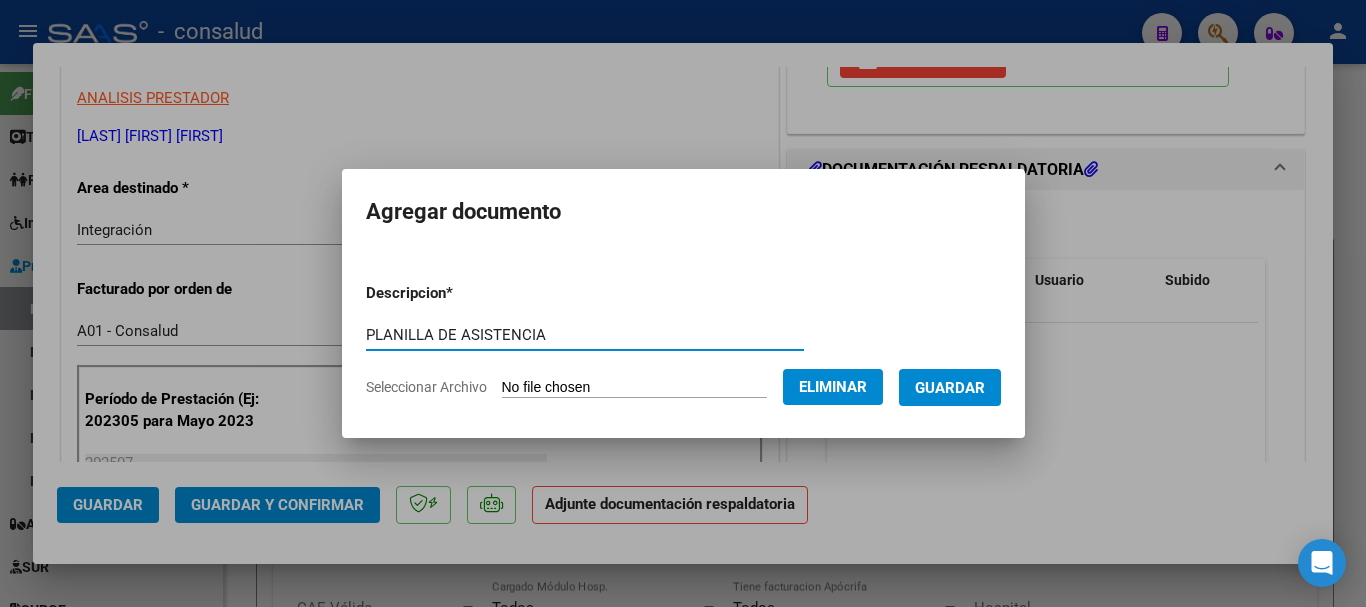 type on "PLANILLA DE ASISTENCIA" 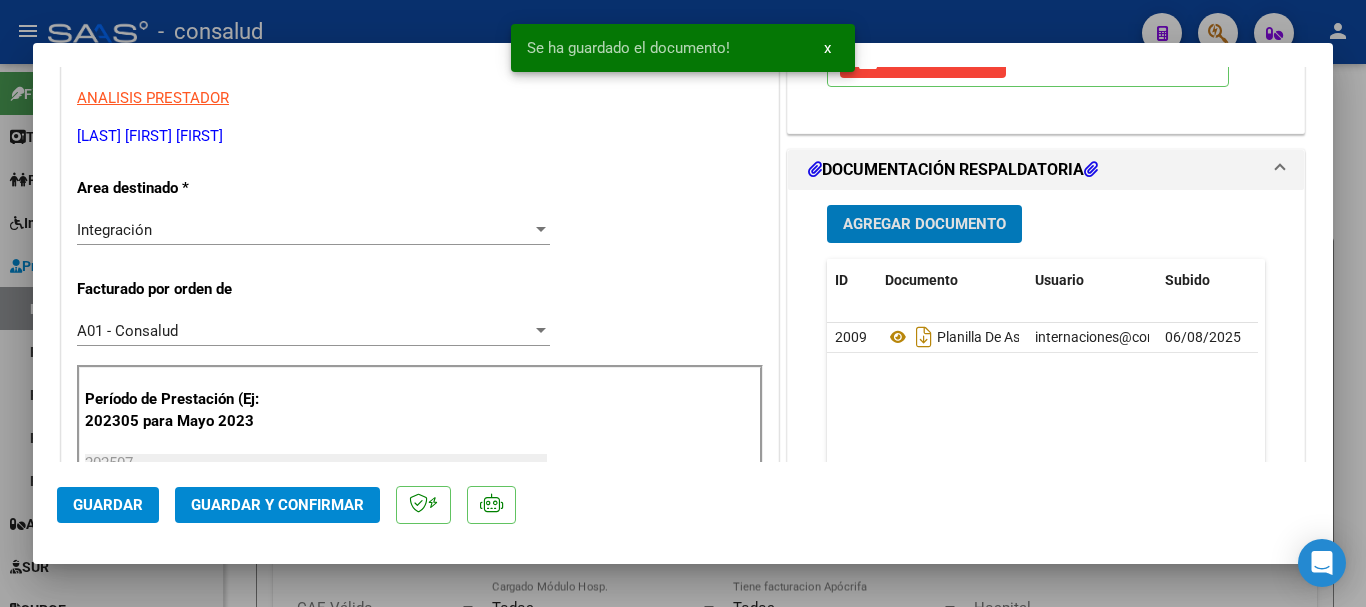 click on "Guardar" 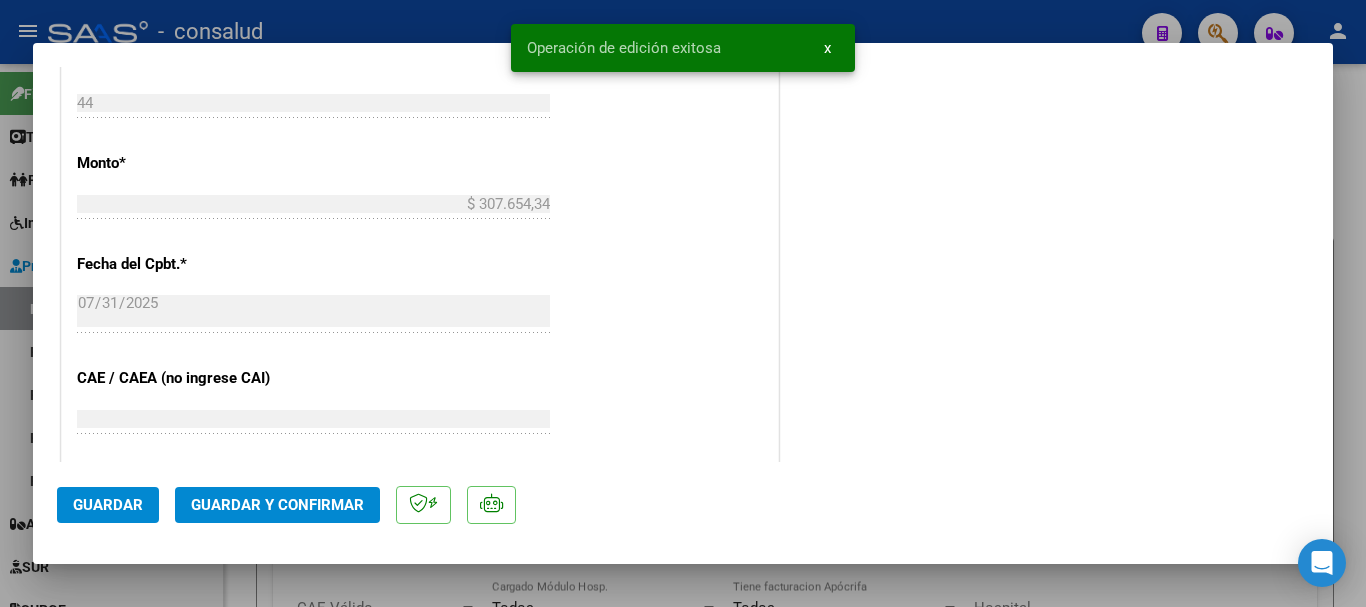 scroll, scrollTop: 1200, scrollLeft: 0, axis: vertical 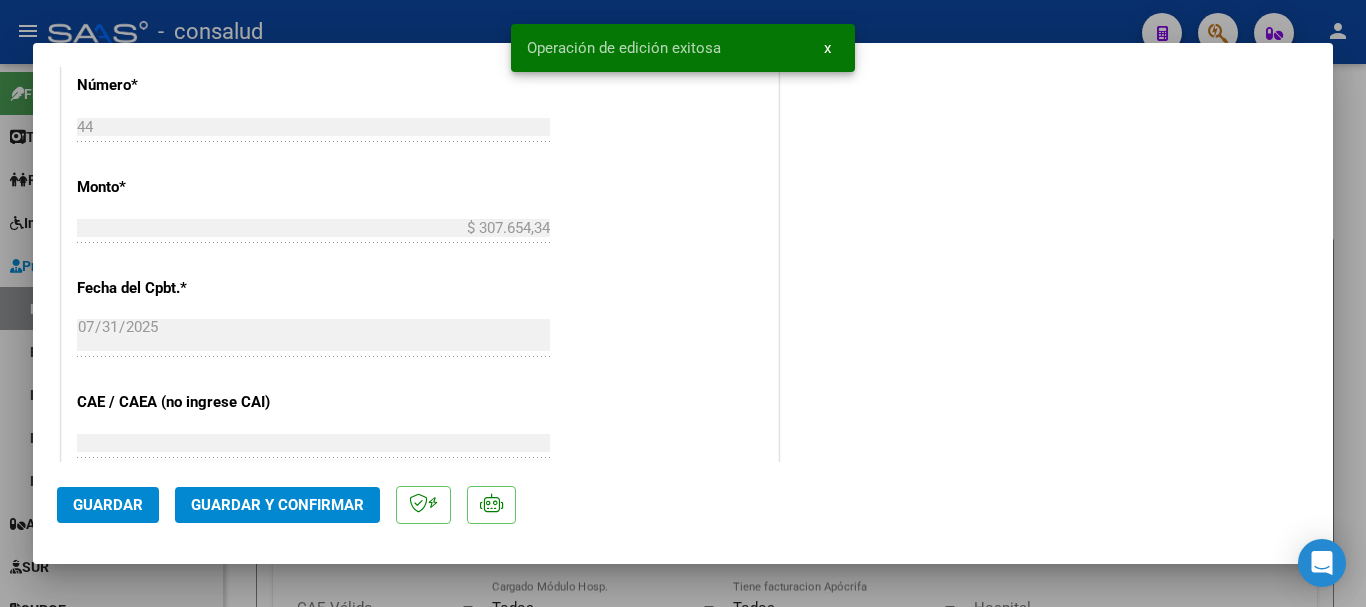 type 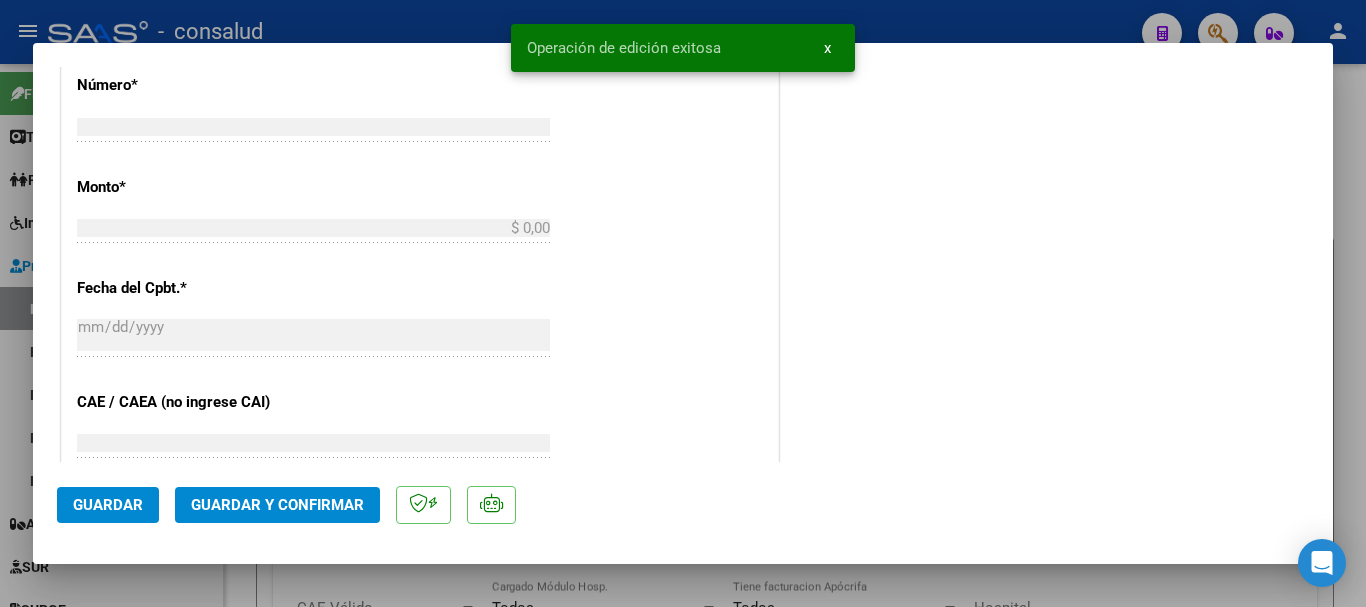 scroll, scrollTop: 1039, scrollLeft: 0, axis: vertical 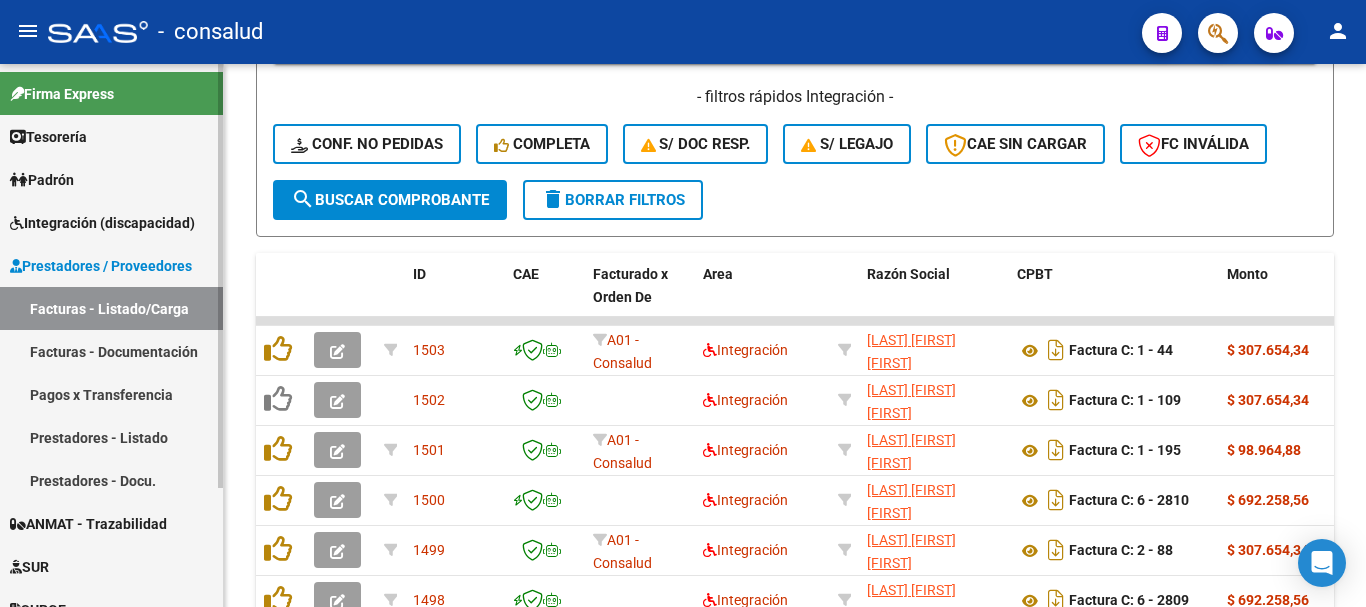 click on "Integración (discapacidad)" at bounding box center [102, 223] 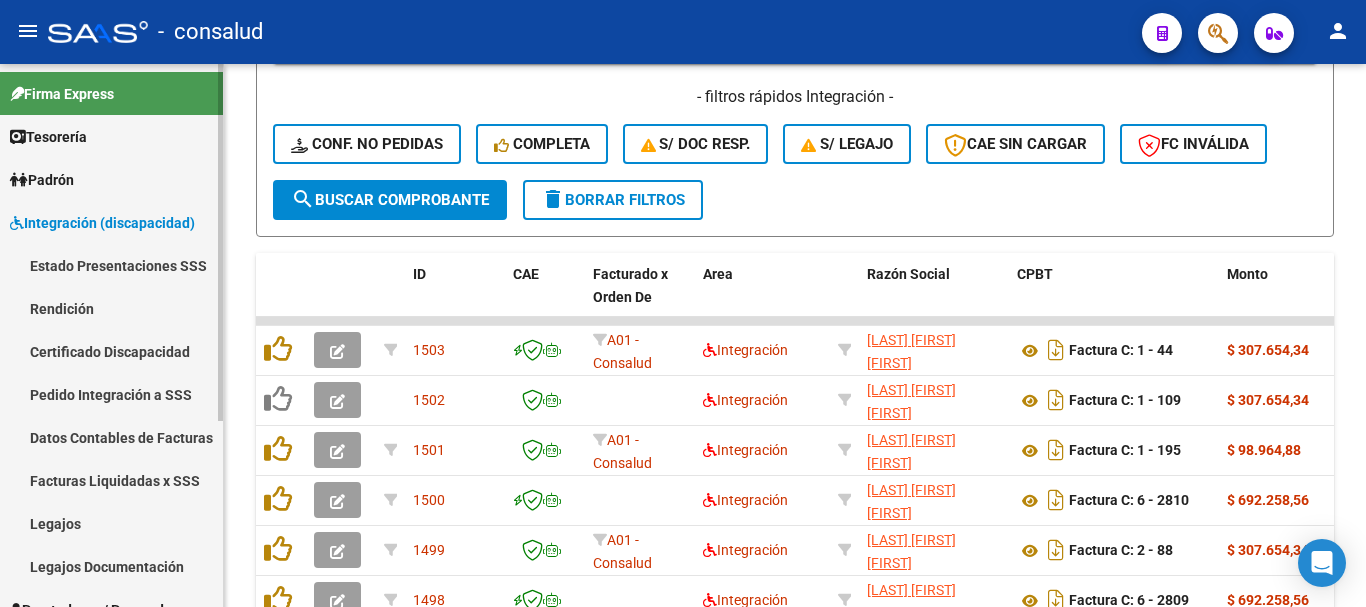 click on "Legajos" at bounding box center (111, 523) 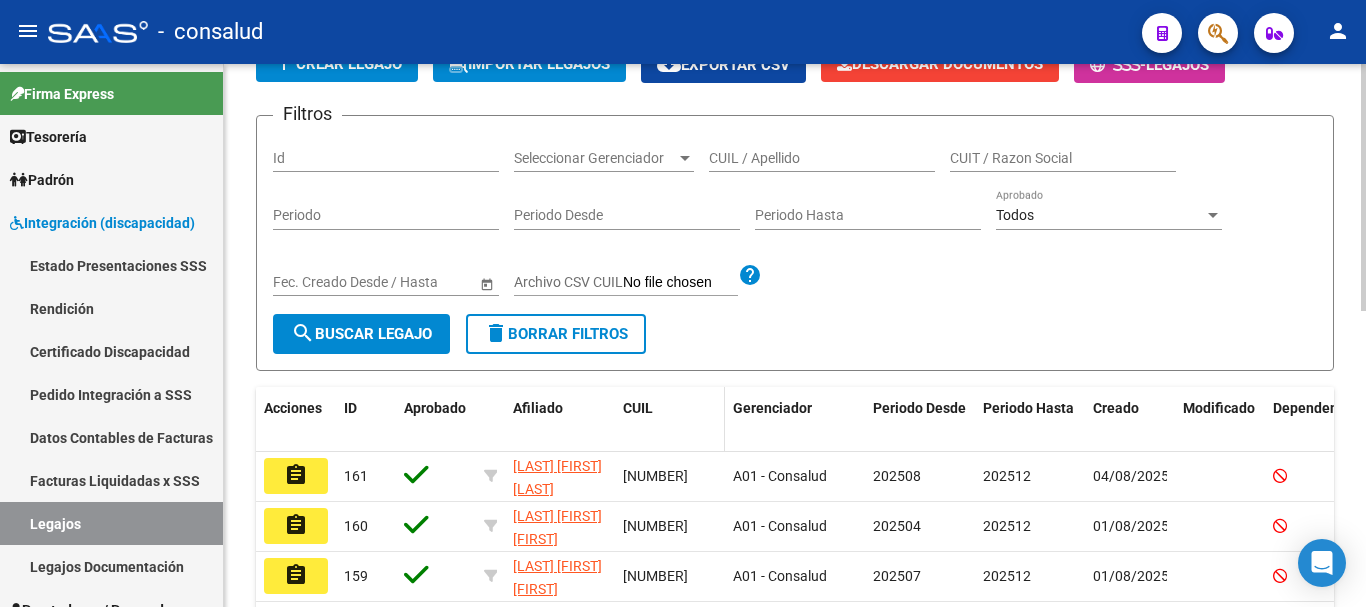 scroll, scrollTop: 0, scrollLeft: 0, axis: both 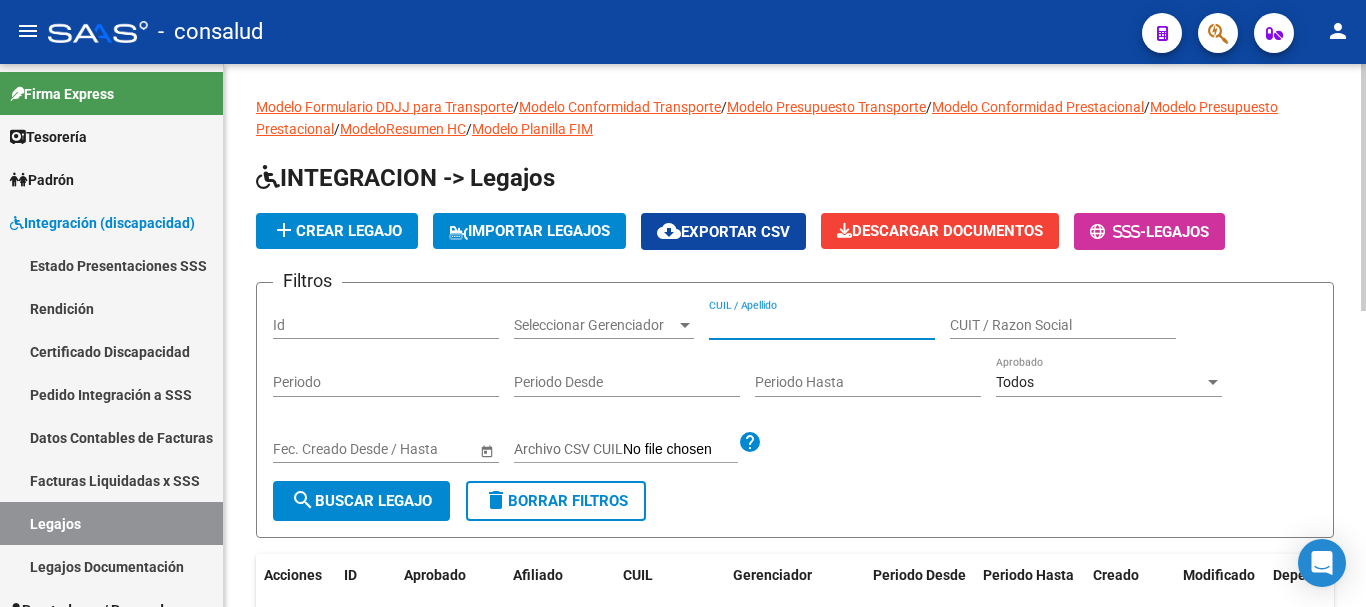 click on "CUIL / Apellido" at bounding box center (822, 325) 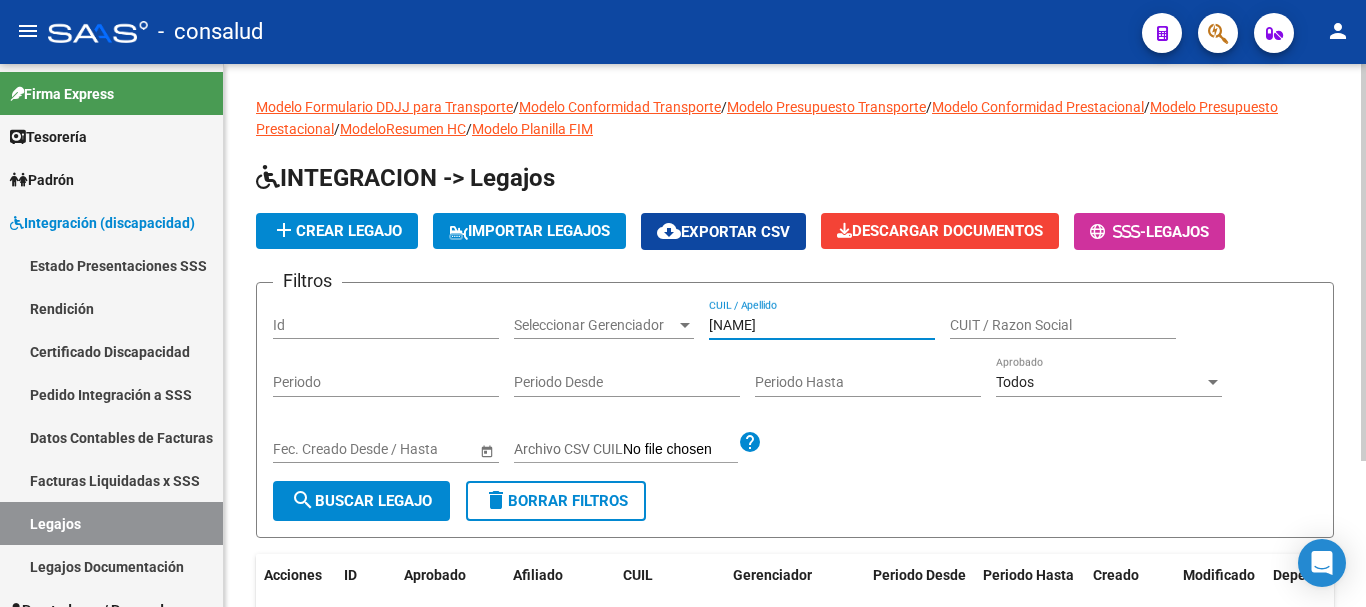 scroll, scrollTop: 200, scrollLeft: 0, axis: vertical 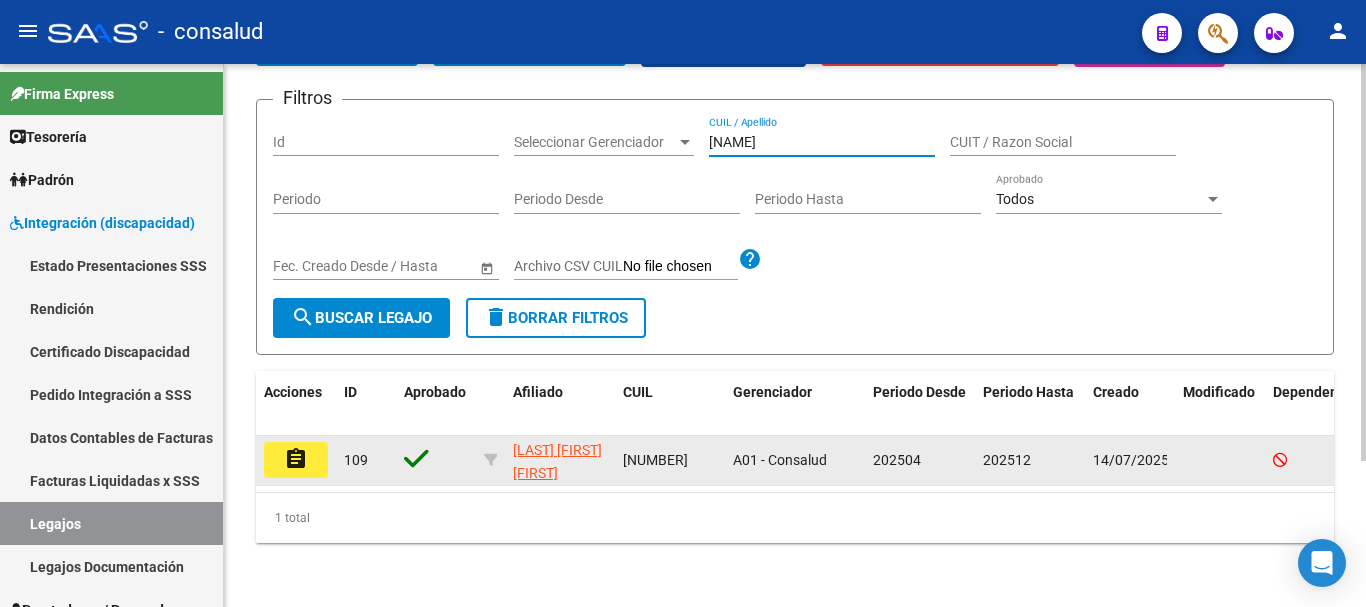 type on "[NAME]" 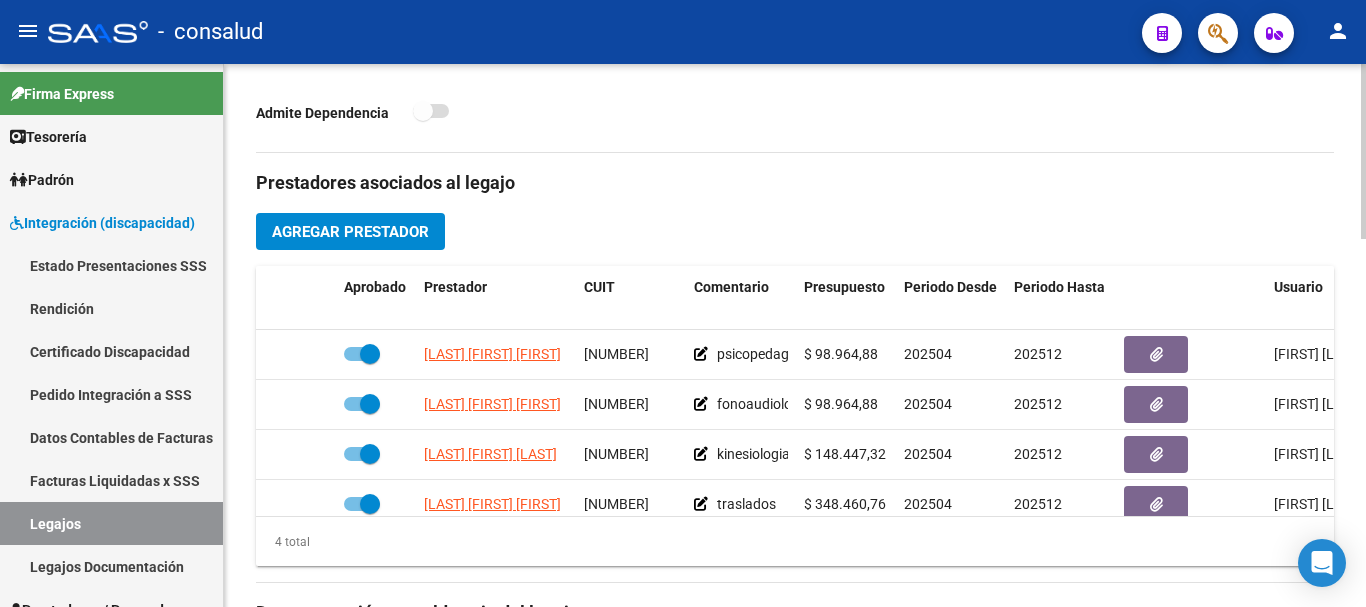 scroll, scrollTop: 700, scrollLeft: 0, axis: vertical 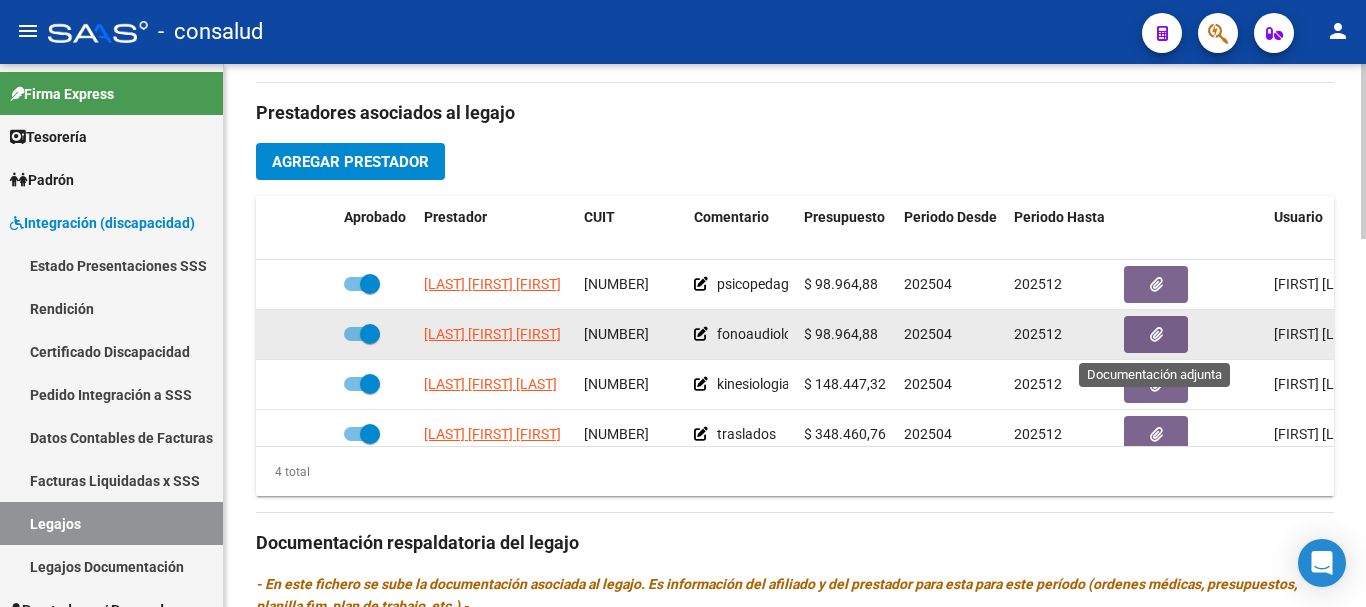 click 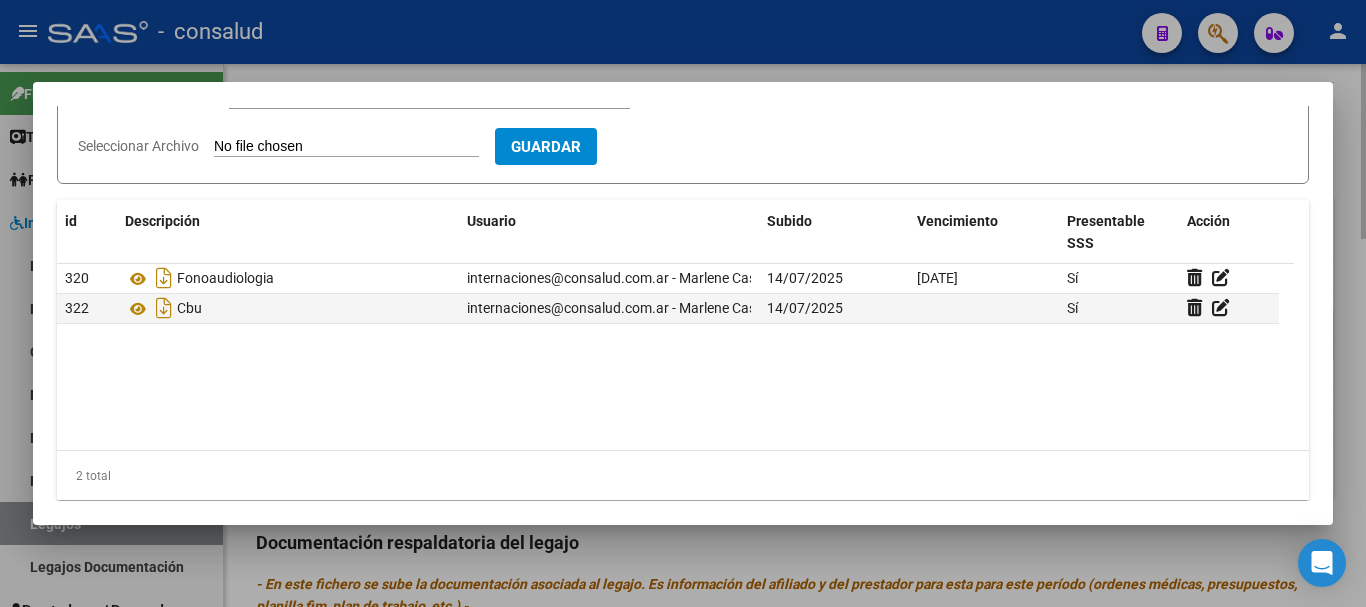 scroll, scrollTop: 244, scrollLeft: 0, axis: vertical 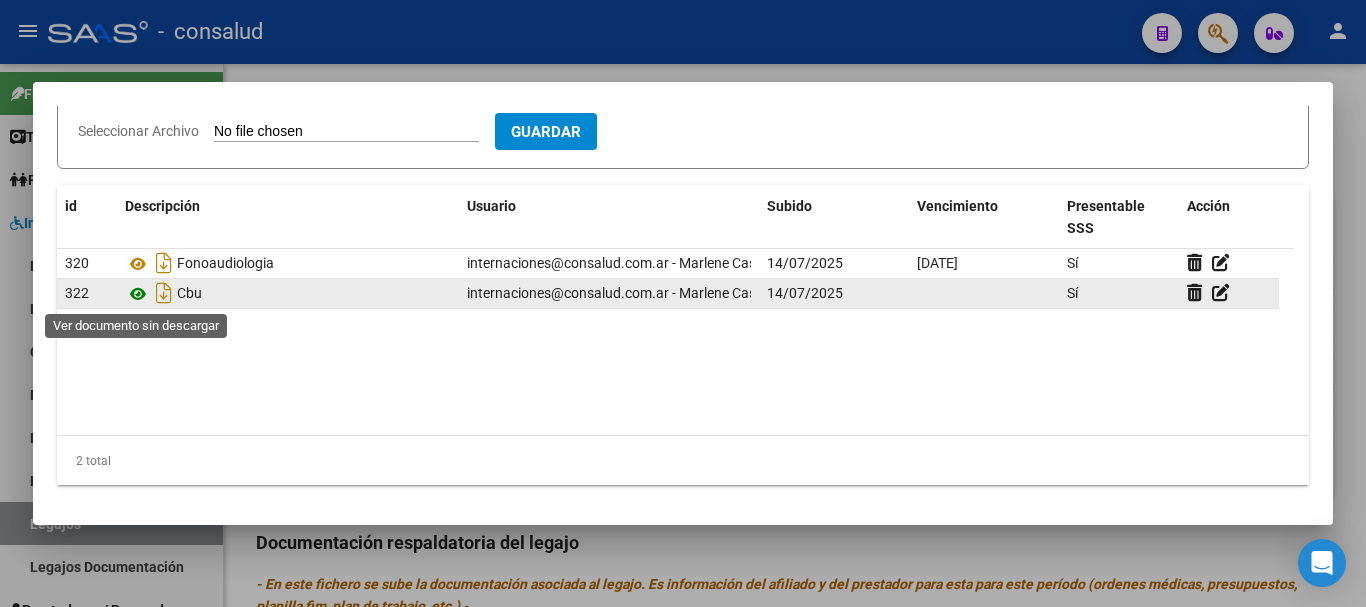 click 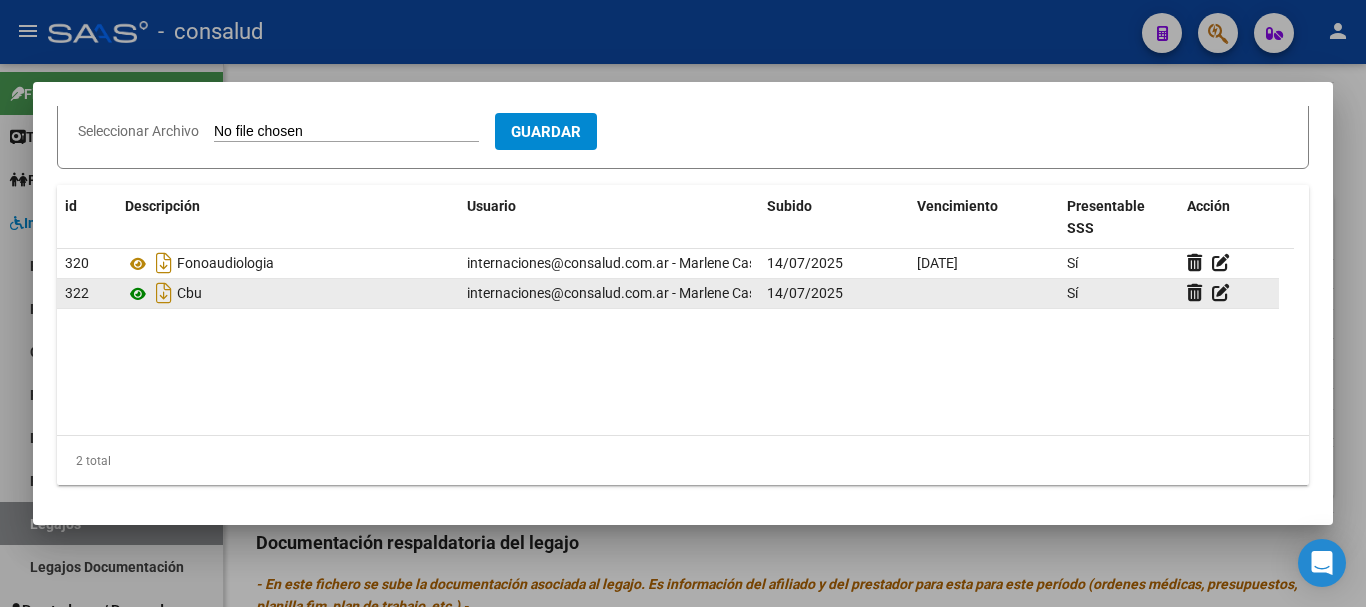 type 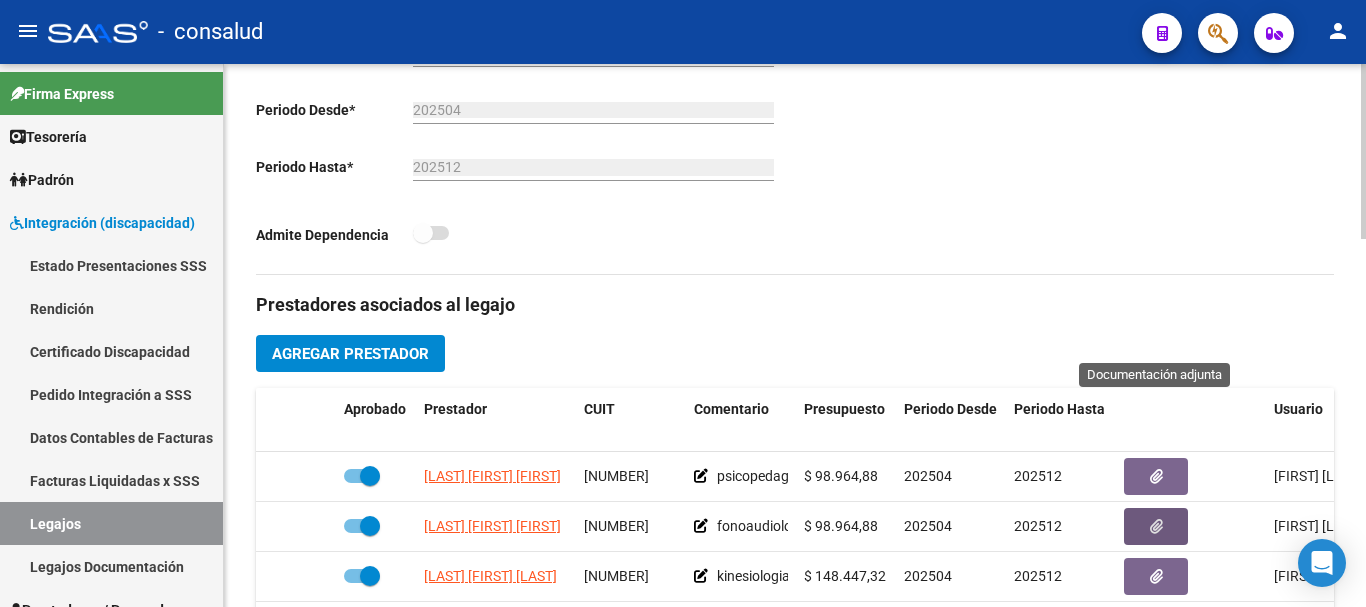 scroll, scrollTop: 300, scrollLeft: 0, axis: vertical 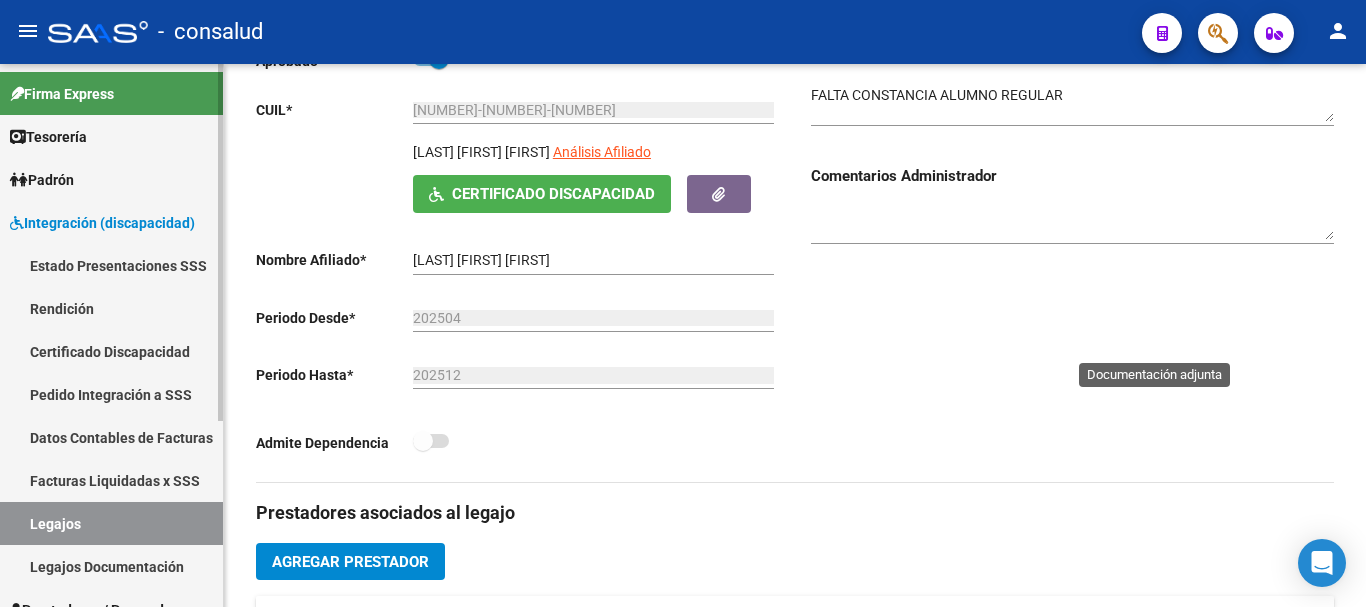 click on "Legajos" at bounding box center (111, 523) 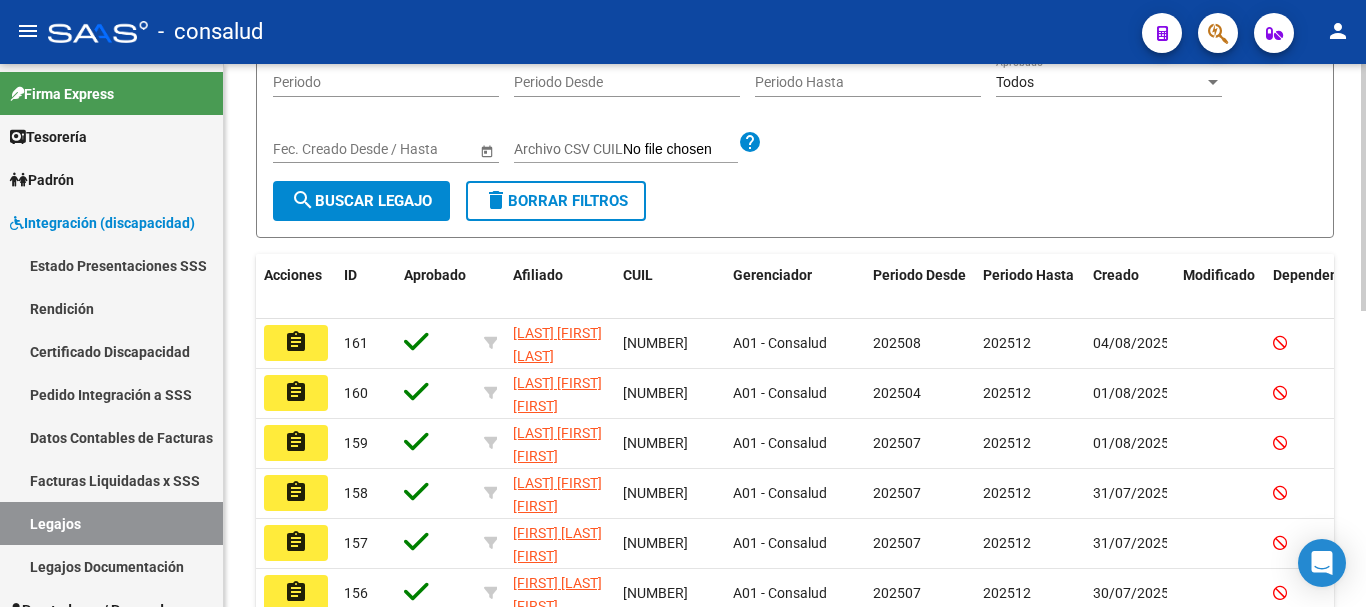 scroll, scrollTop: 0, scrollLeft: 0, axis: both 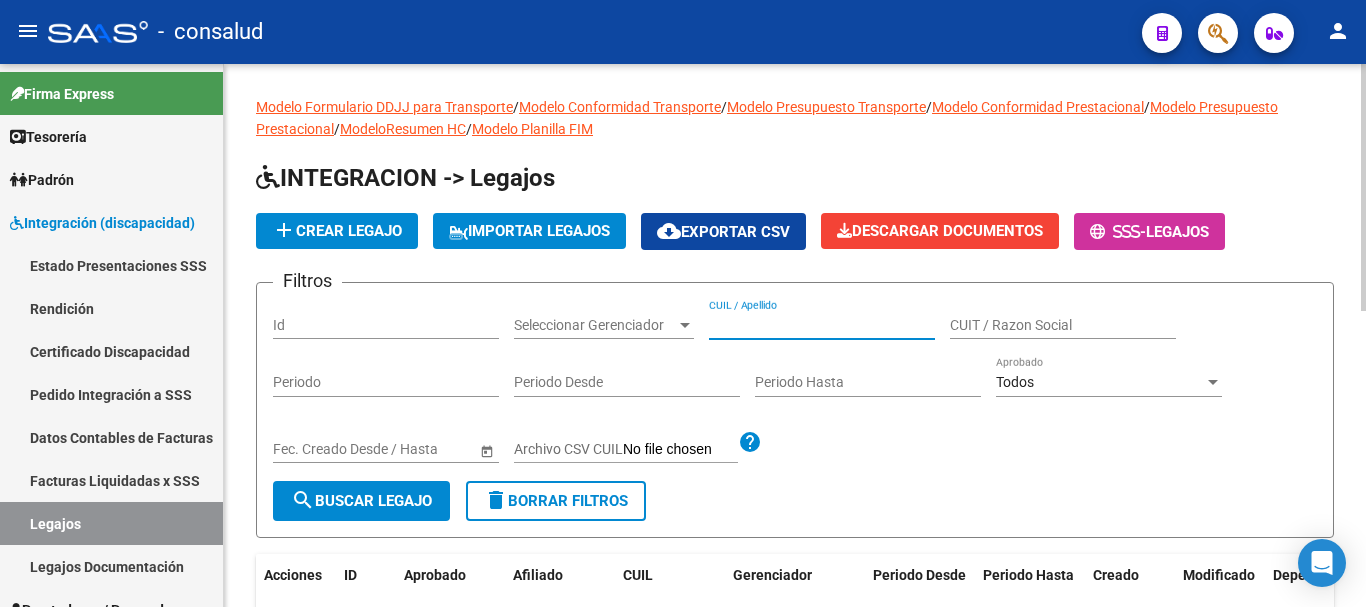 click on "CUIL / Apellido" at bounding box center (822, 325) 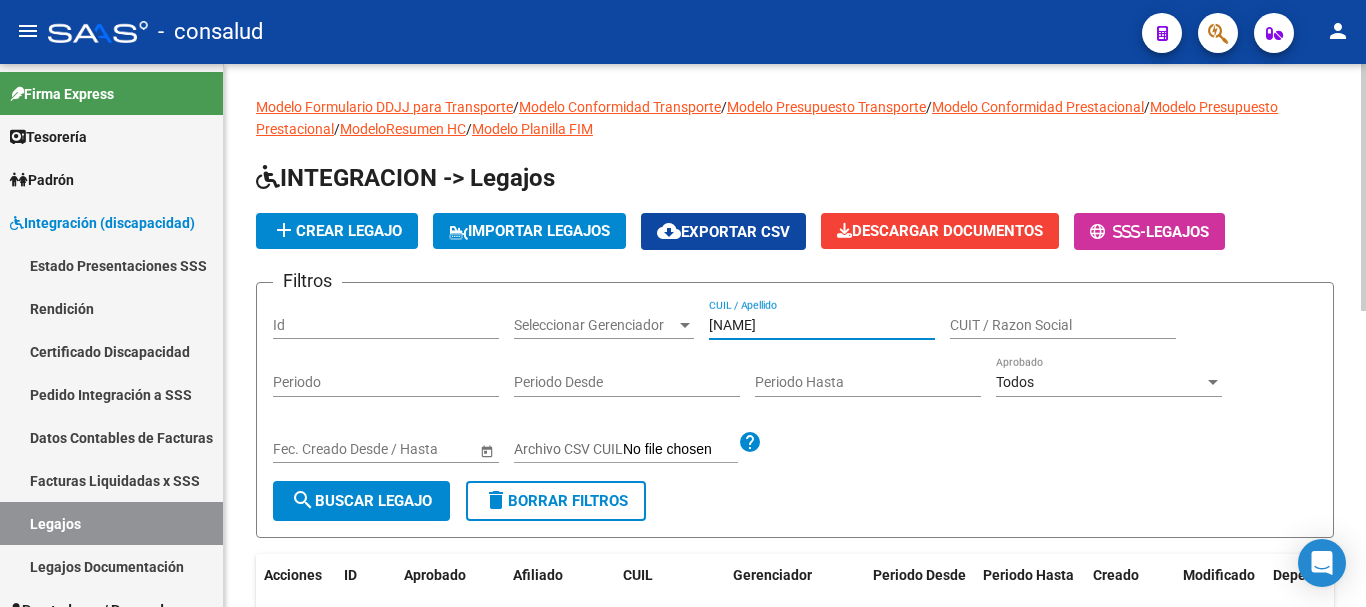type on "[NAME]" 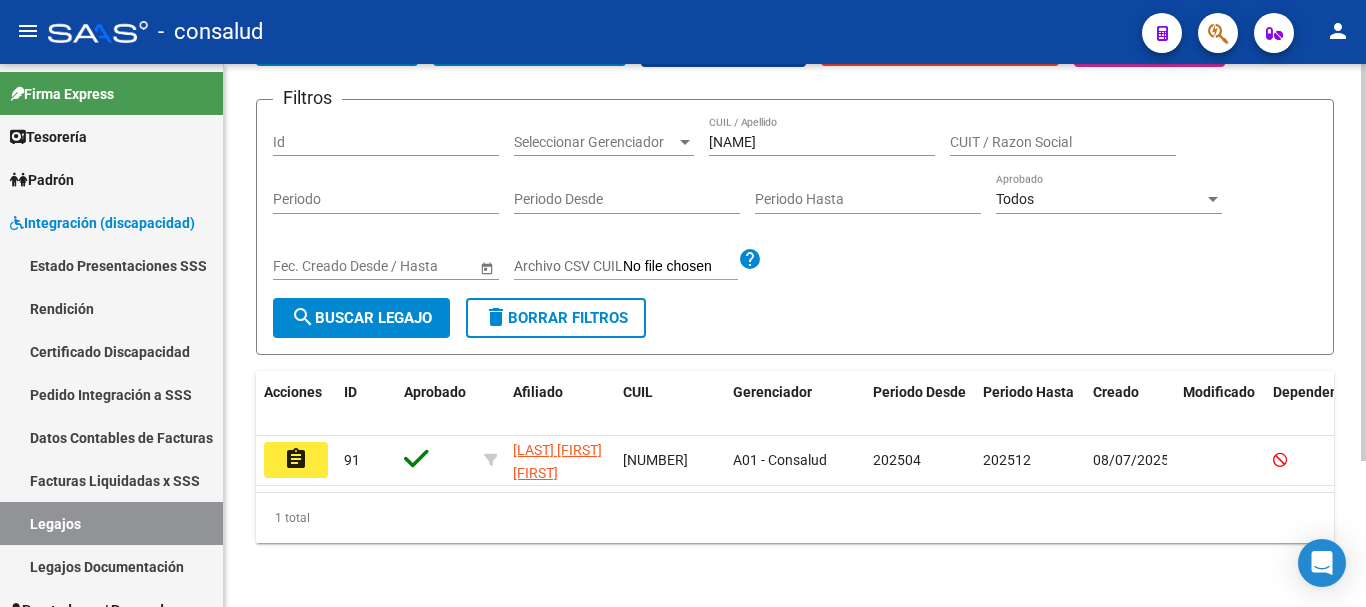 scroll, scrollTop: 200, scrollLeft: 0, axis: vertical 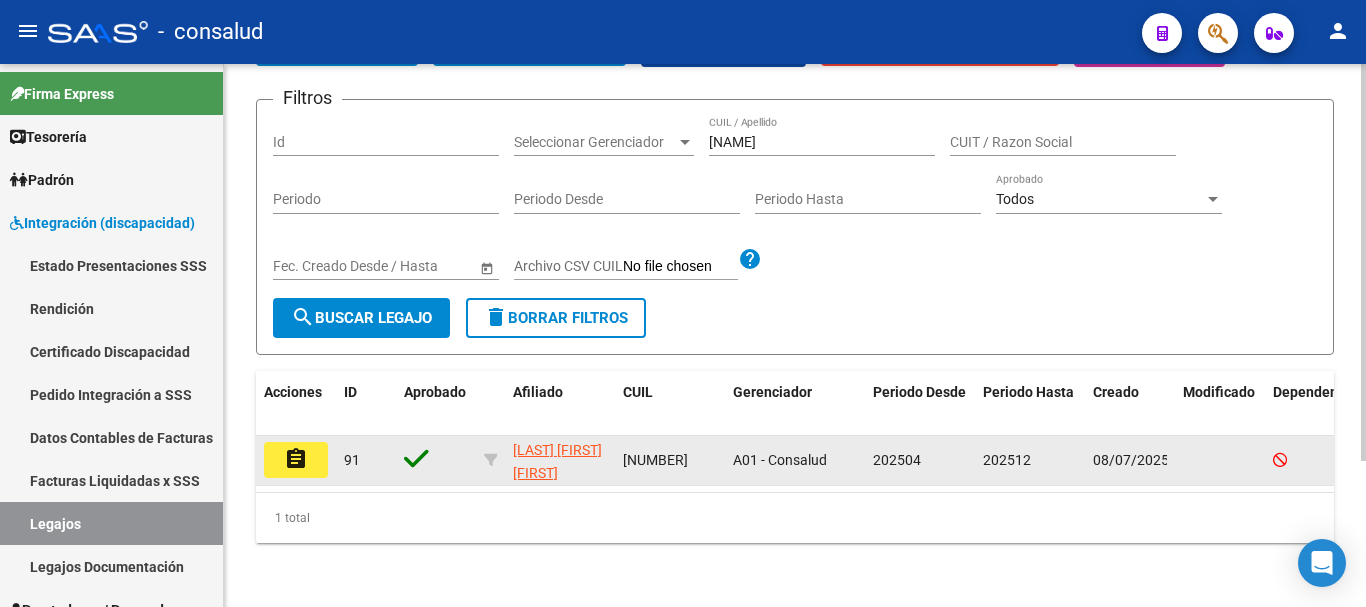 click on "assignment" 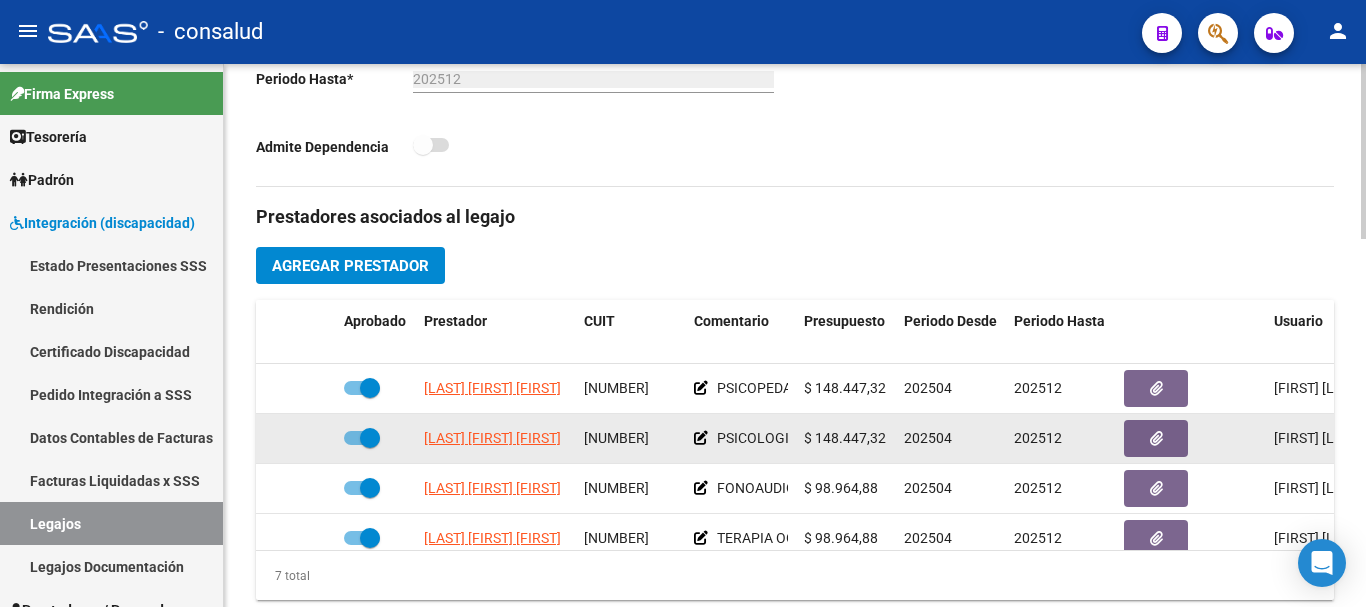 scroll, scrollTop: 600, scrollLeft: 0, axis: vertical 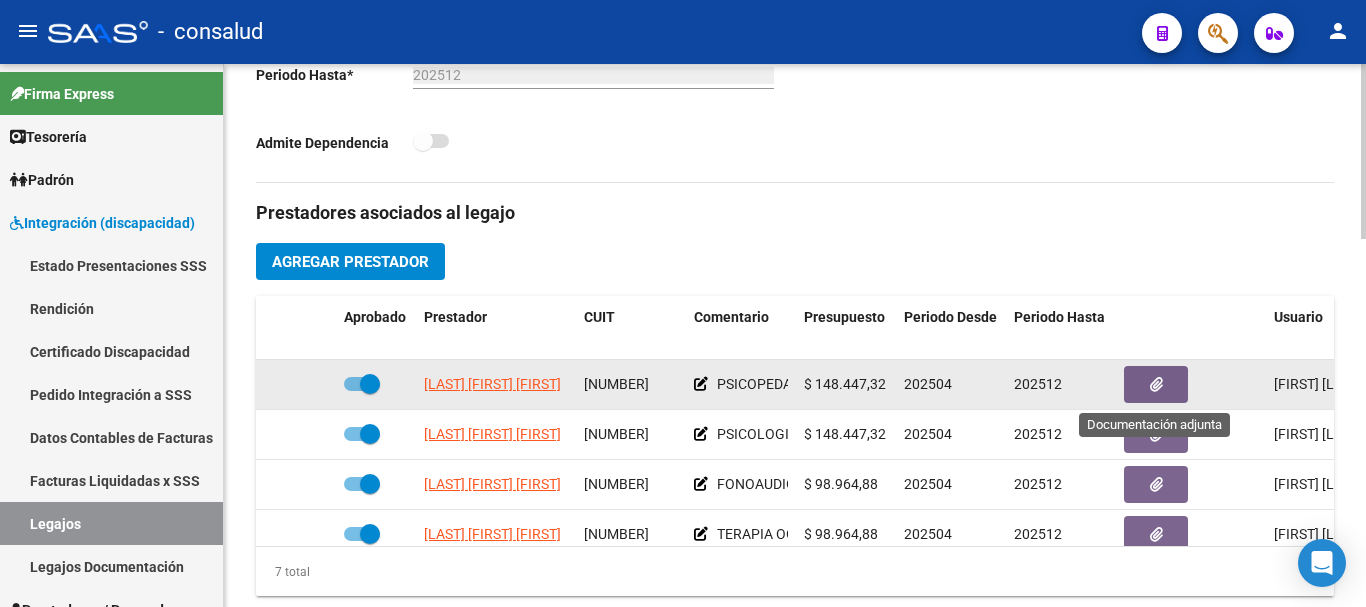 click 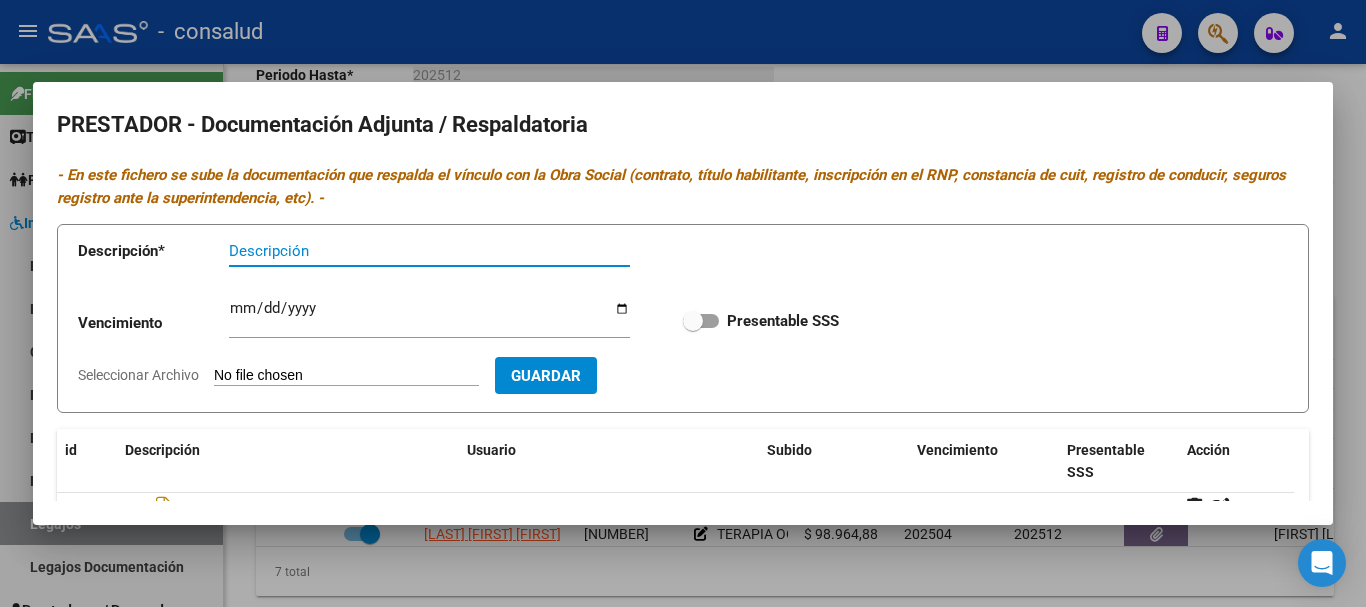 scroll, scrollTop: 244, scrollLeft: 0, axis: vertical 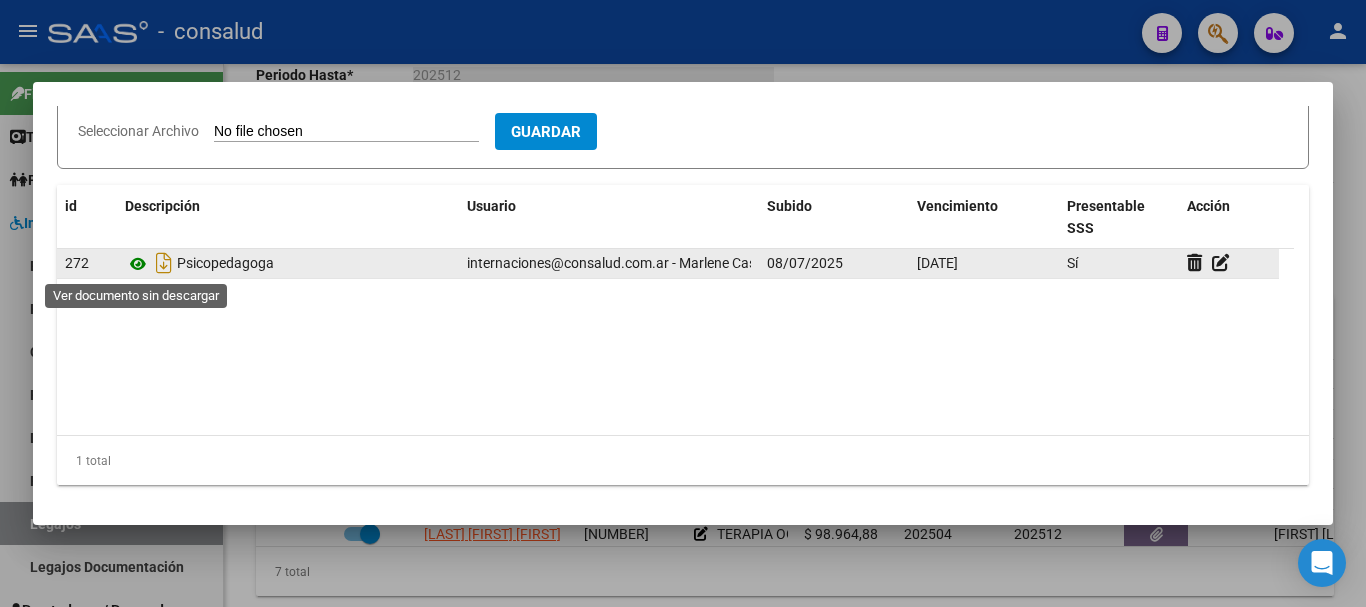 click 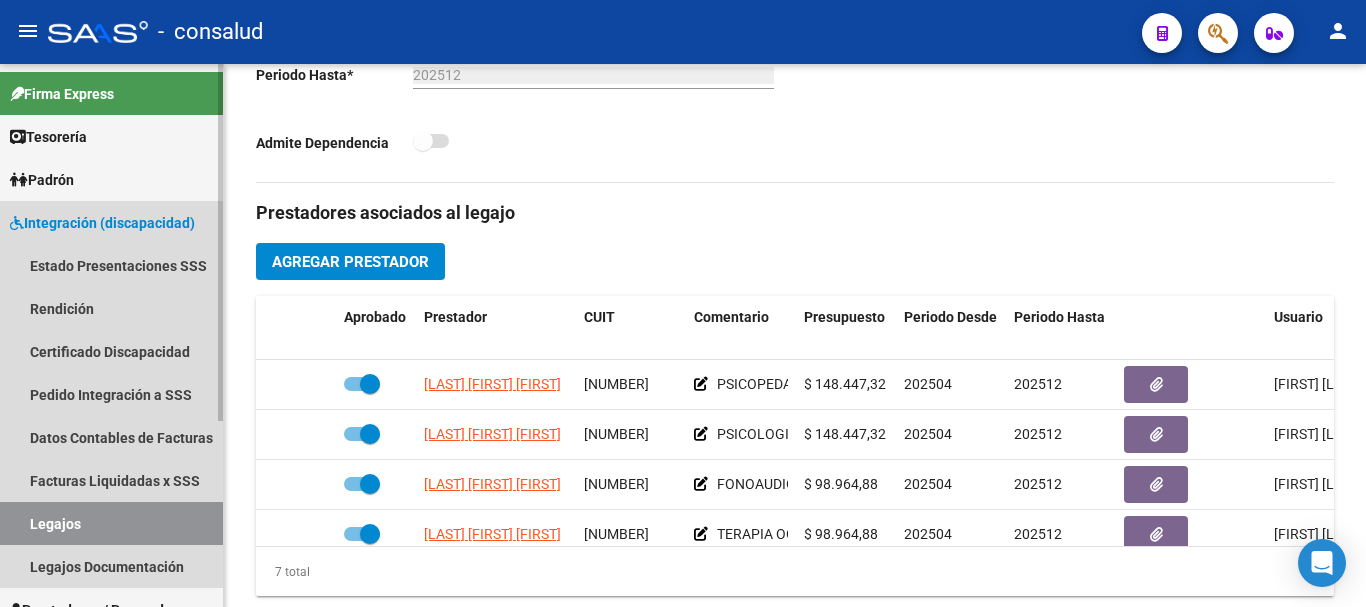 click on "Legajos" at bounding box center [111, 523] 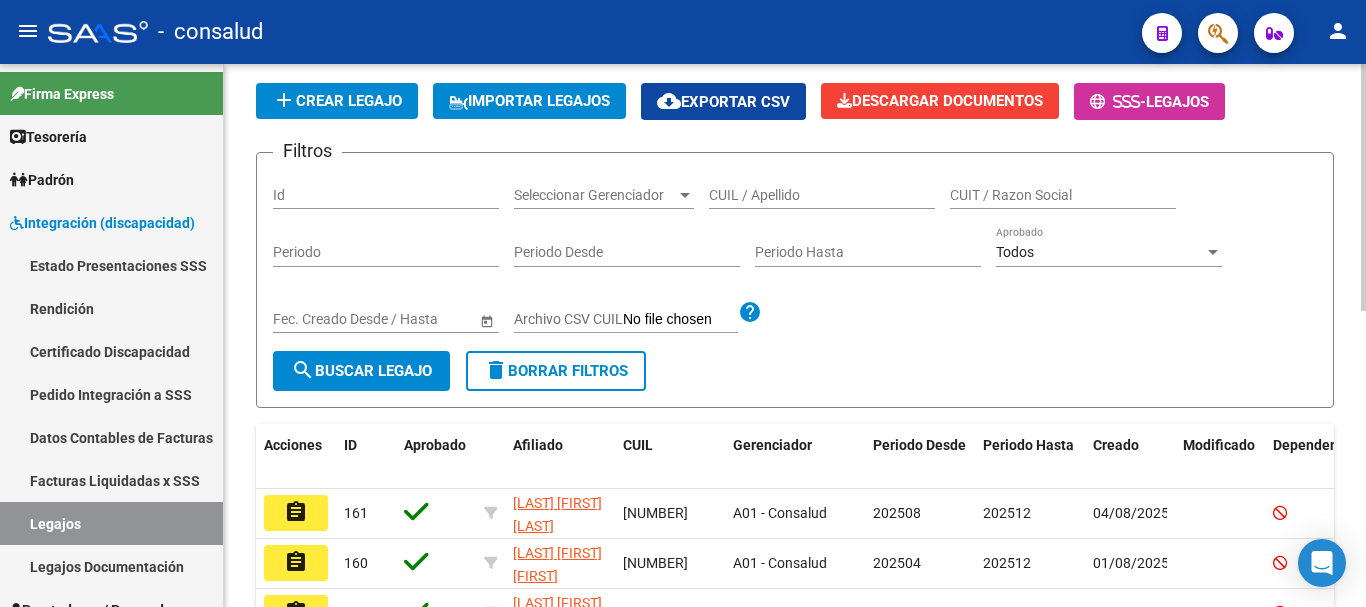 scroll, scrollTop: 0, scrollLeft: 0, axis: both 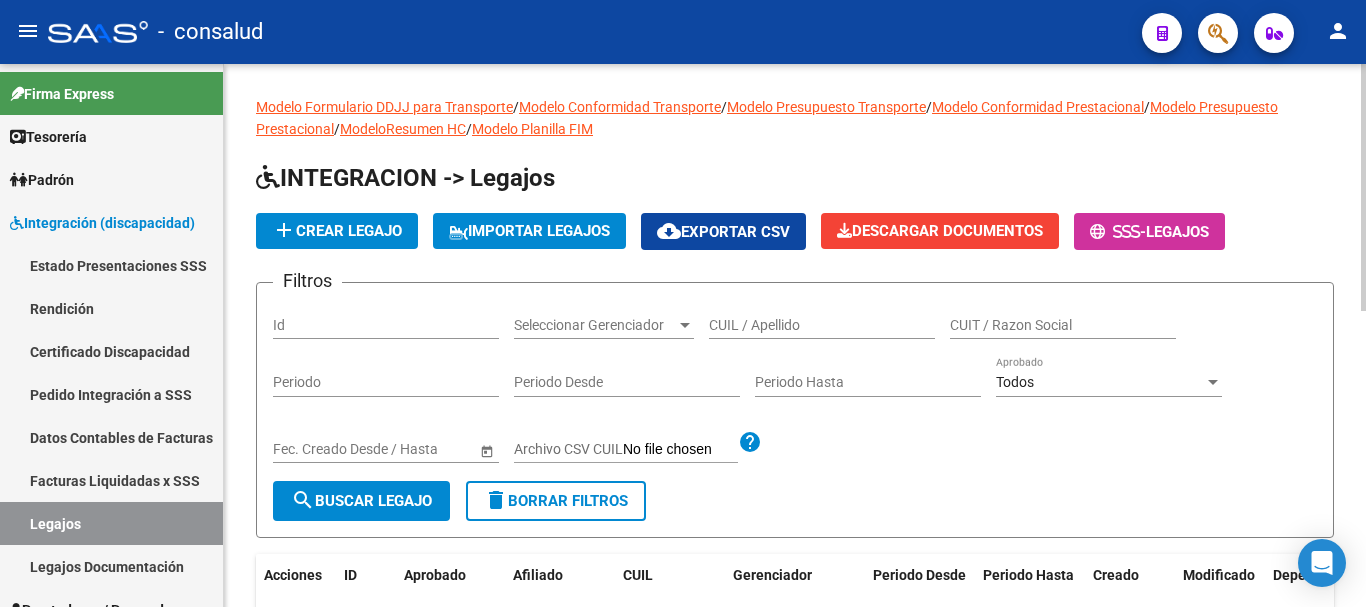 click on "CUIL / Apellido" at bounding box center (822, 325) 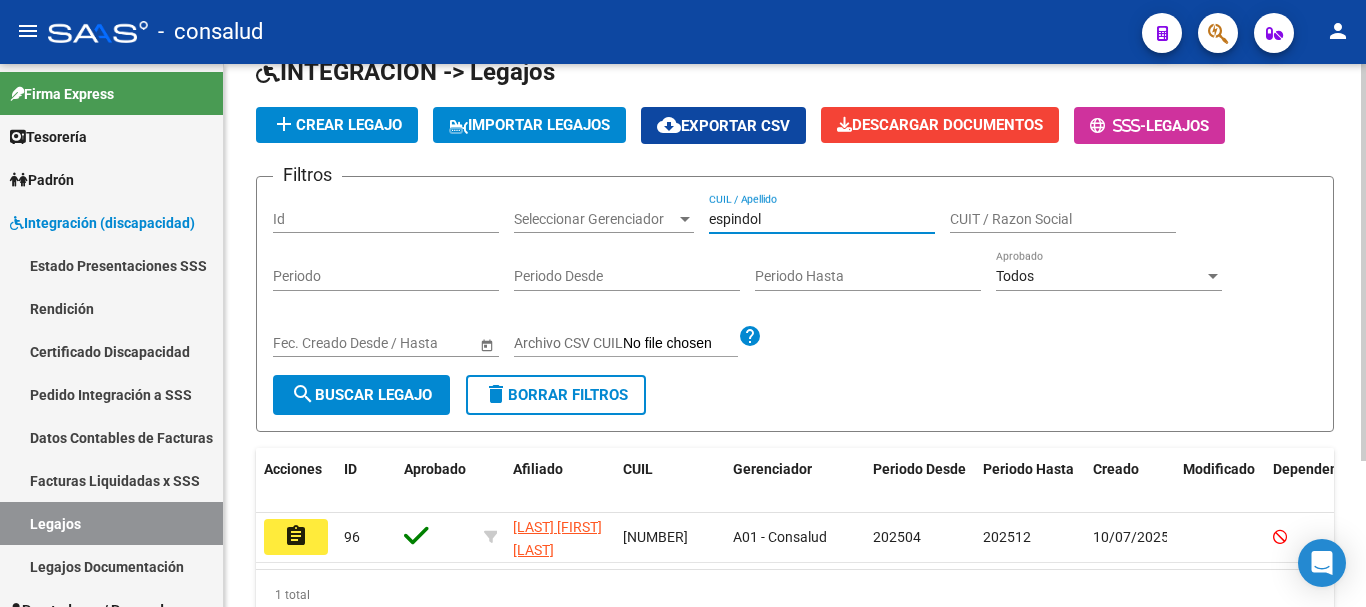 scroll, scrollTop: 200, scrollLeft: 0, axis: vertical 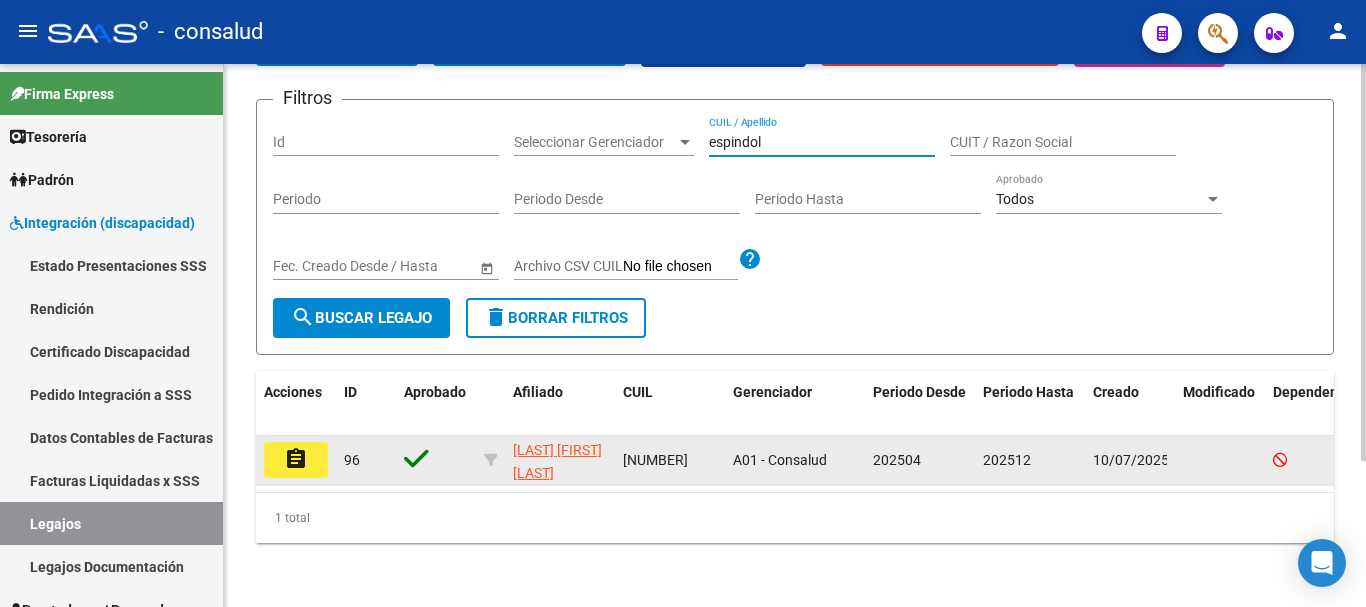 type on "espindol" 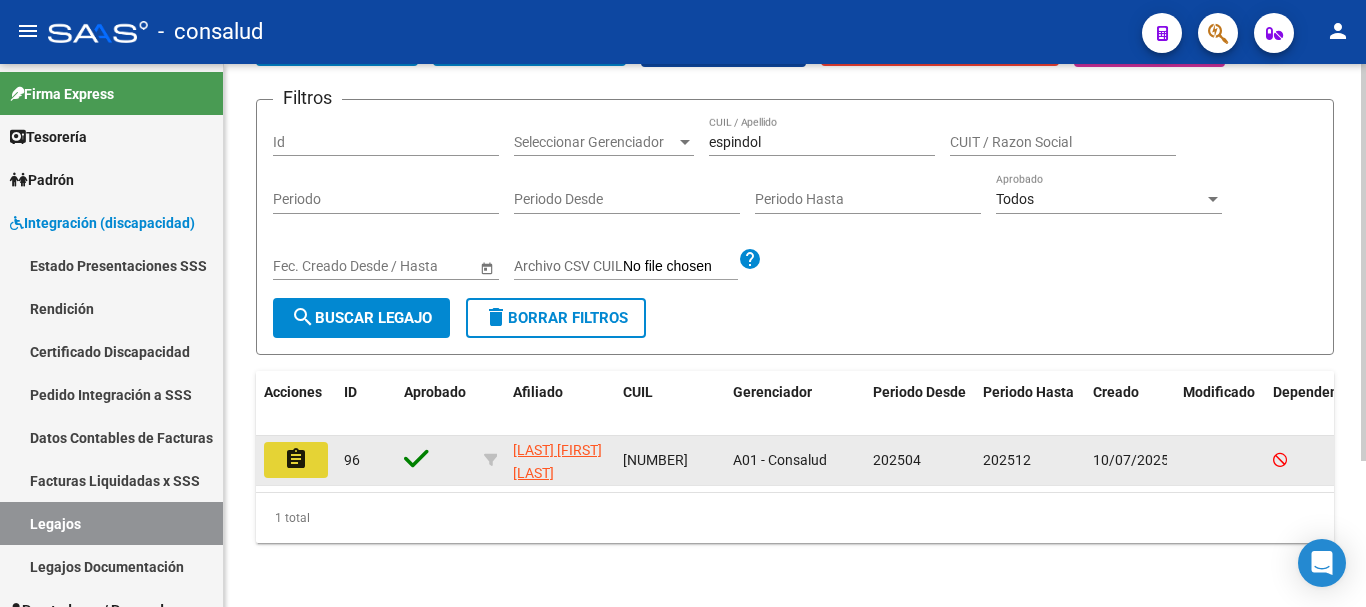 click on "assignment" 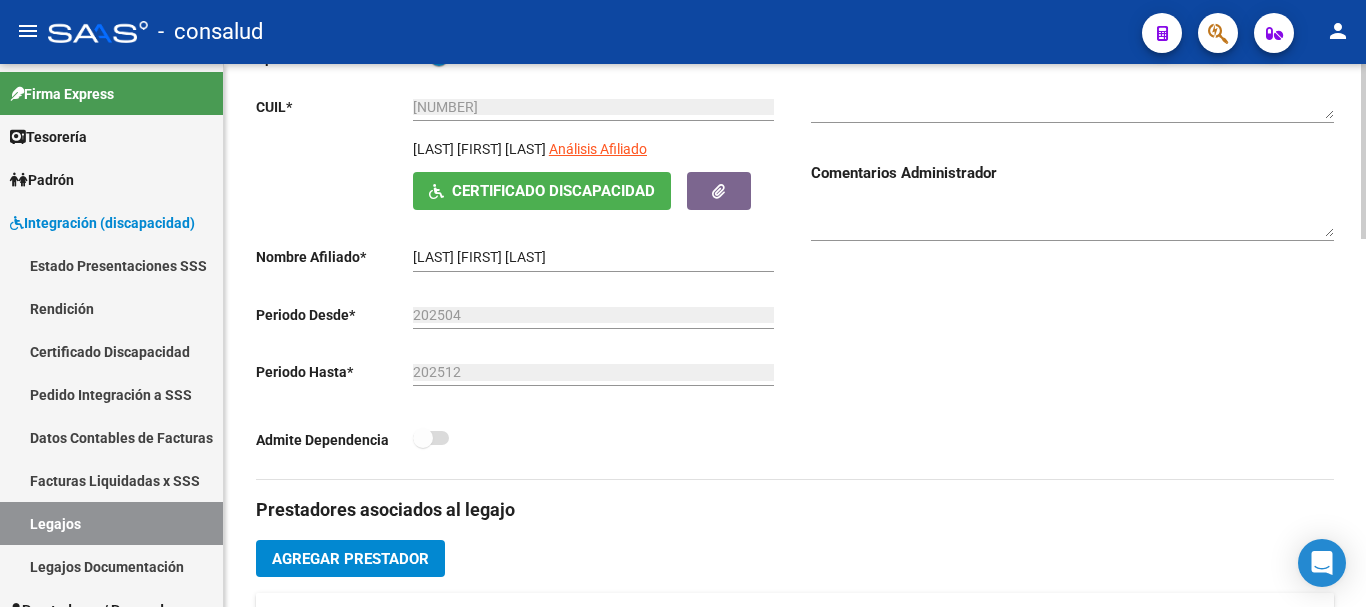 scroll, scrollTop: 700, scrollLeft: 0, axis: vertical 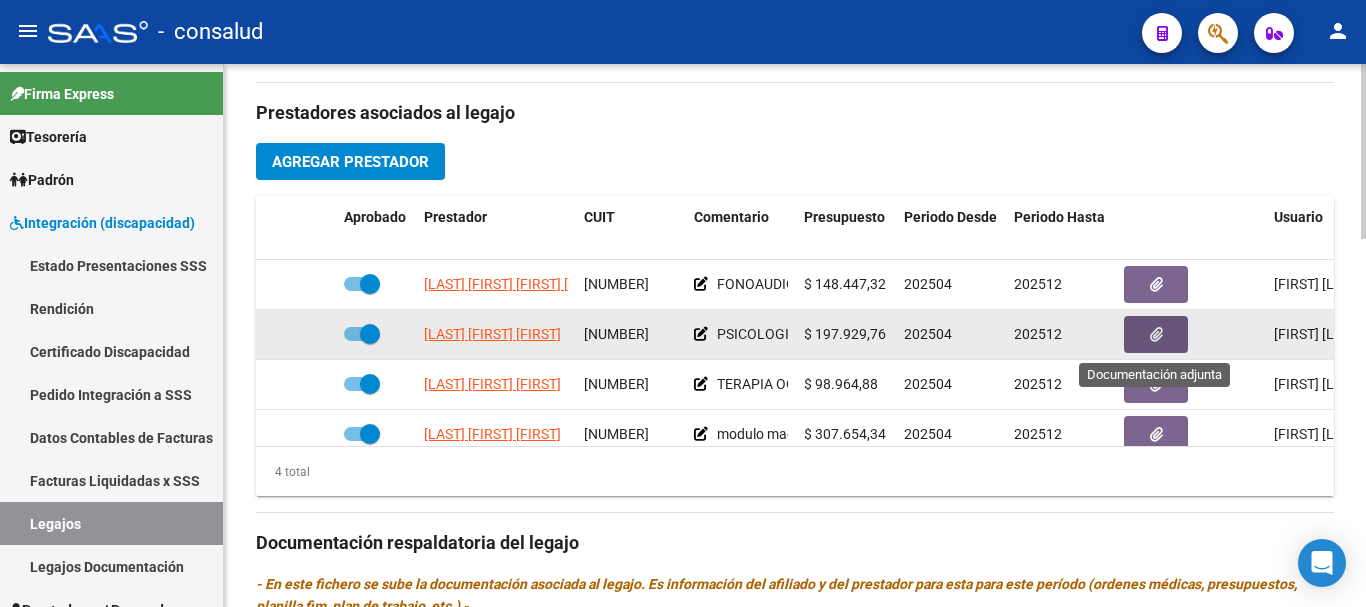 click 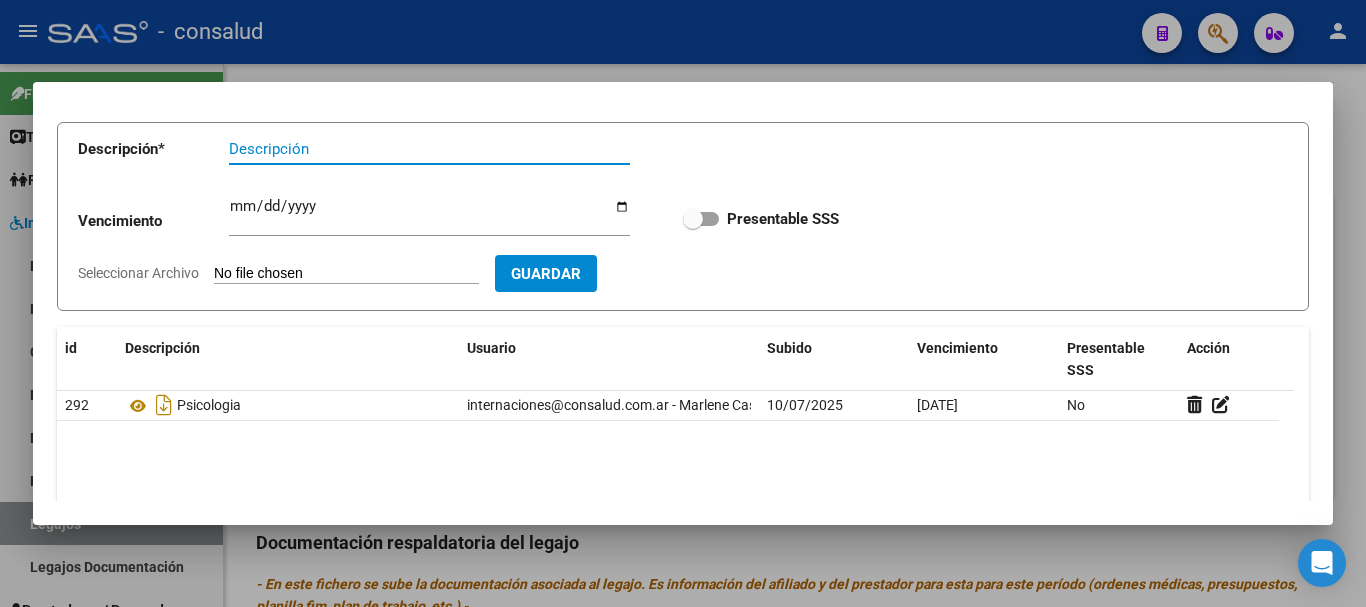 scroll, scrollTop: 244, scrollLeft: 0, axis: vertical 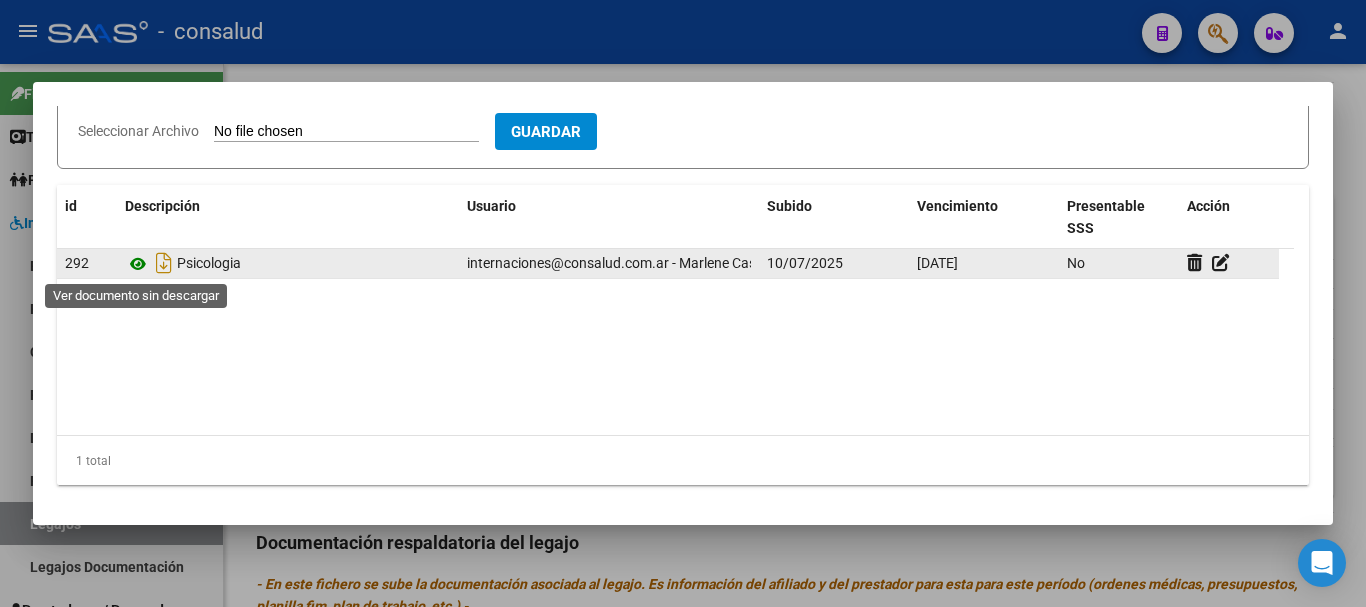 click 